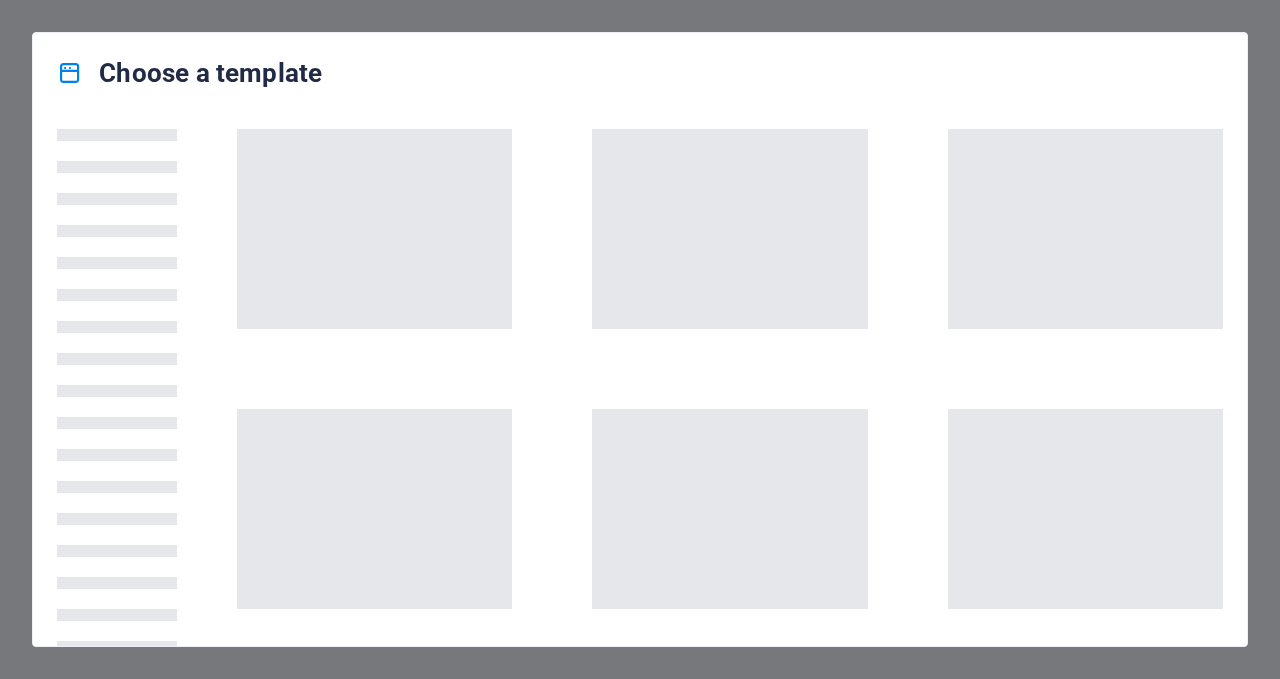 scroll, scrollTop: 0, scrollLeft: 0, axis: both 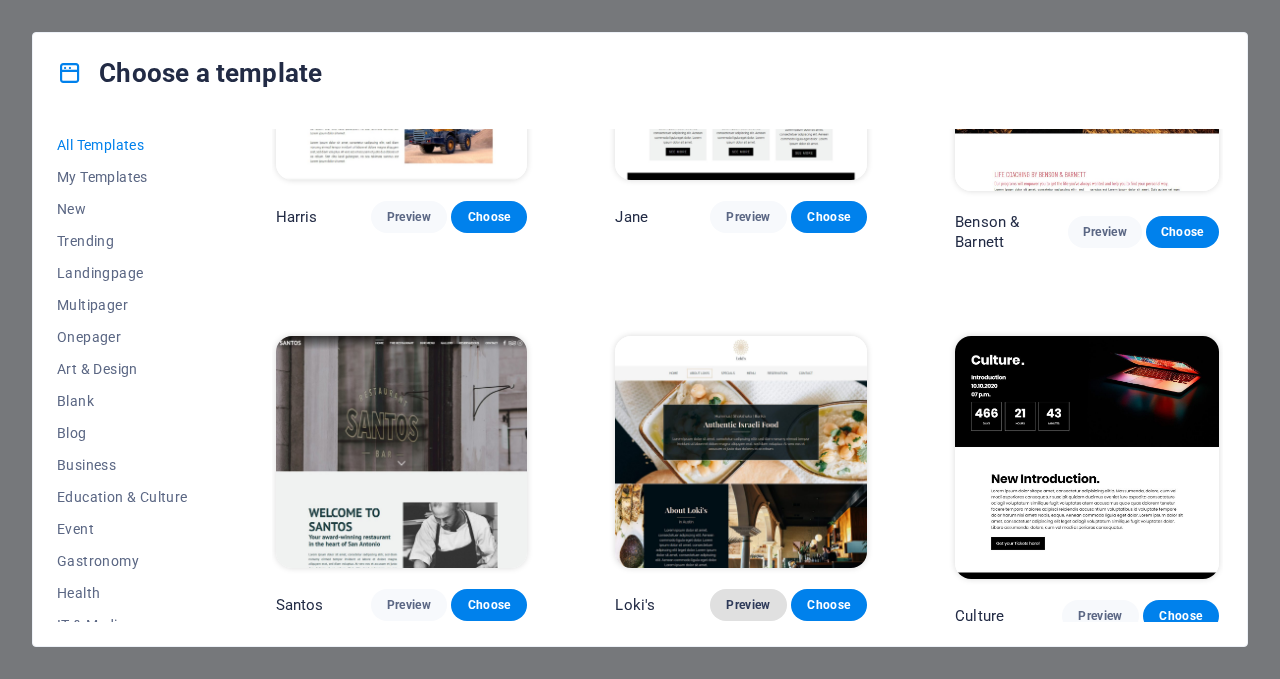click on "Preview" at bounding box center (748, 605) 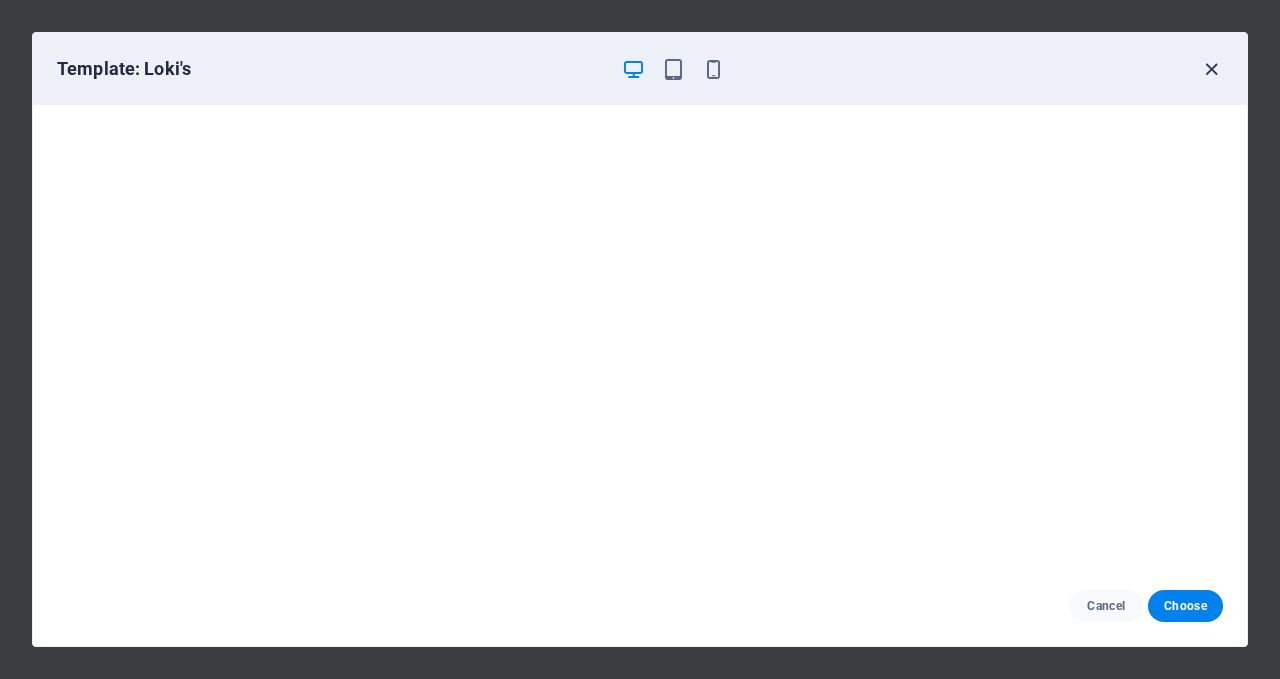 click at bounding box center (1211, 69) 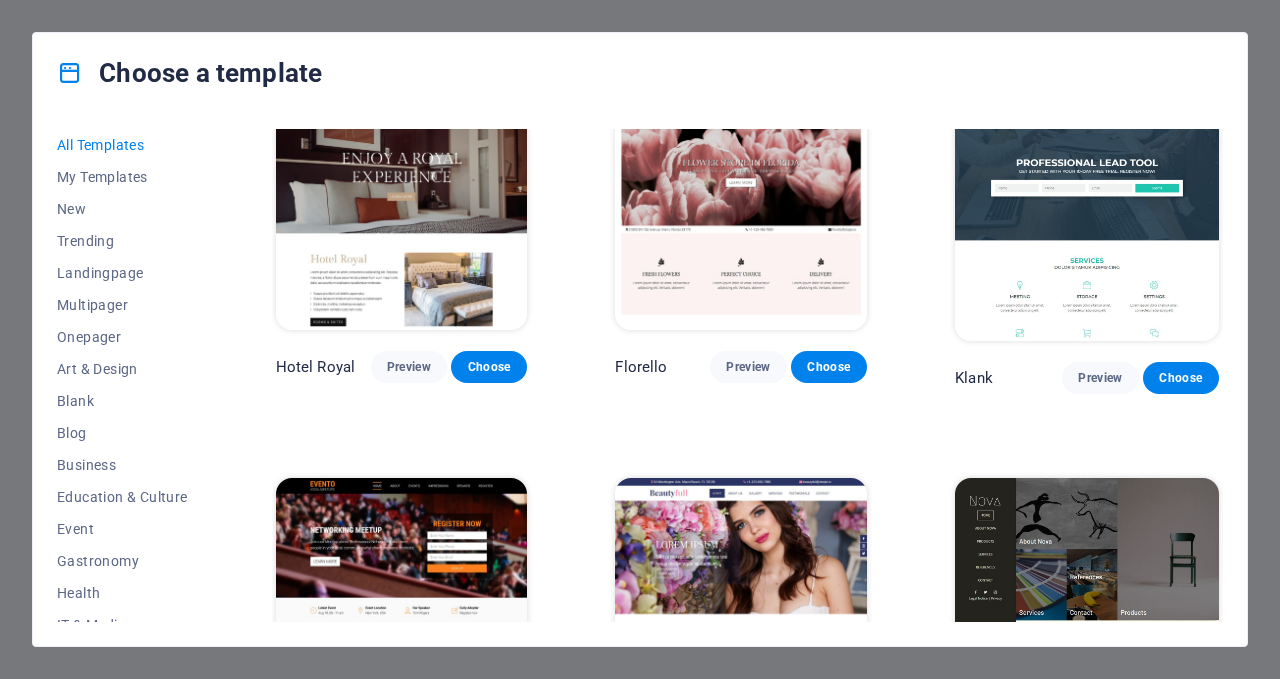 scroll, scrollTop: 14009, scrollLeft: 0, axis: vertical 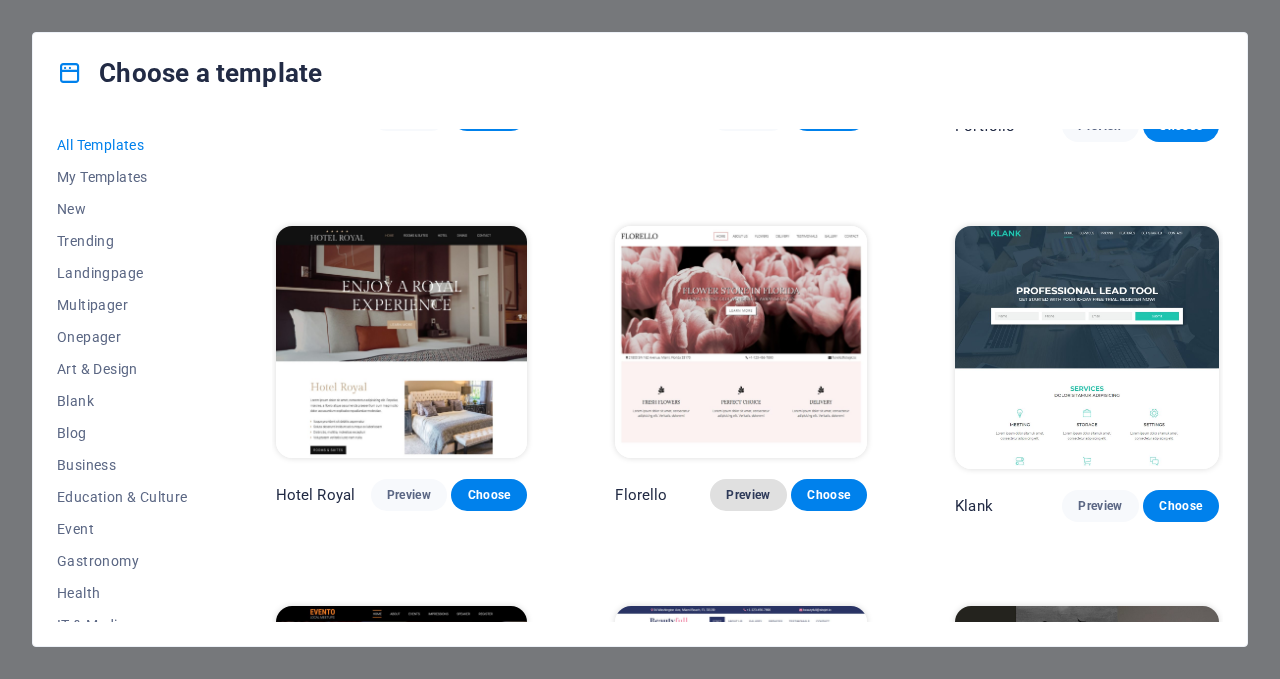 click on "Preview" at bounding box center [748, 495] 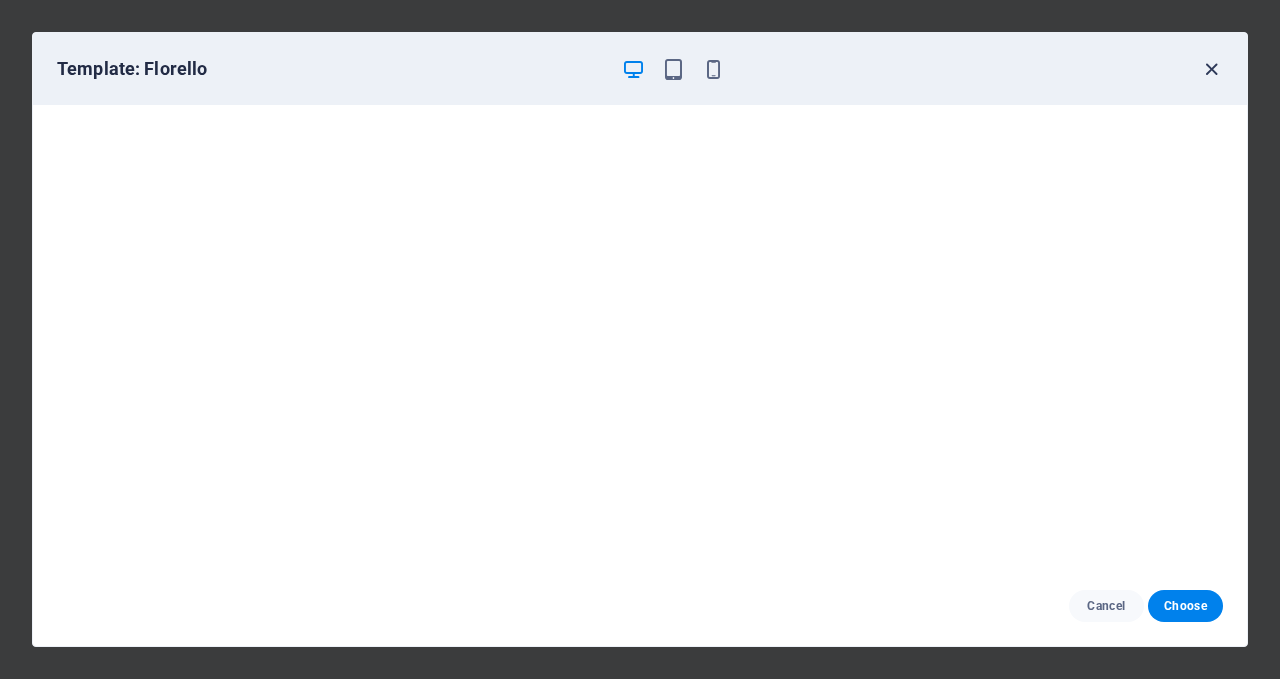 click at bounding box center [1211, 69] 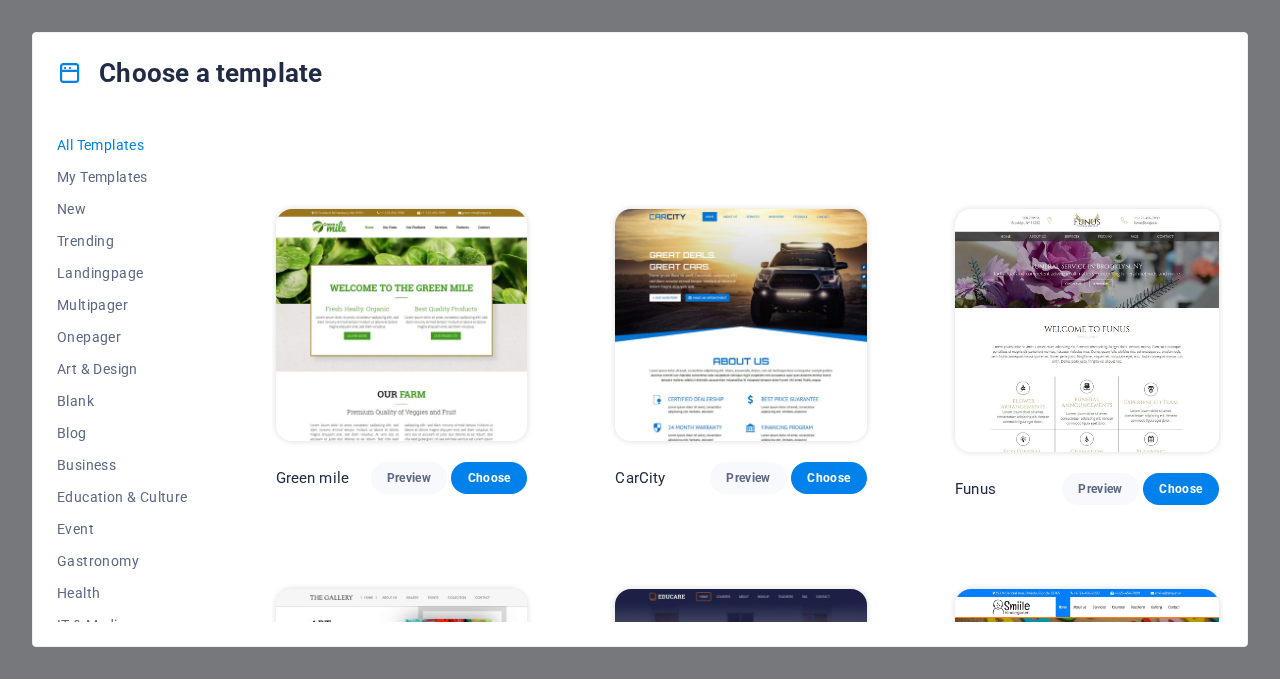 scroll, scrollTop: 10858, scrollLeft: 0, axis: vertical 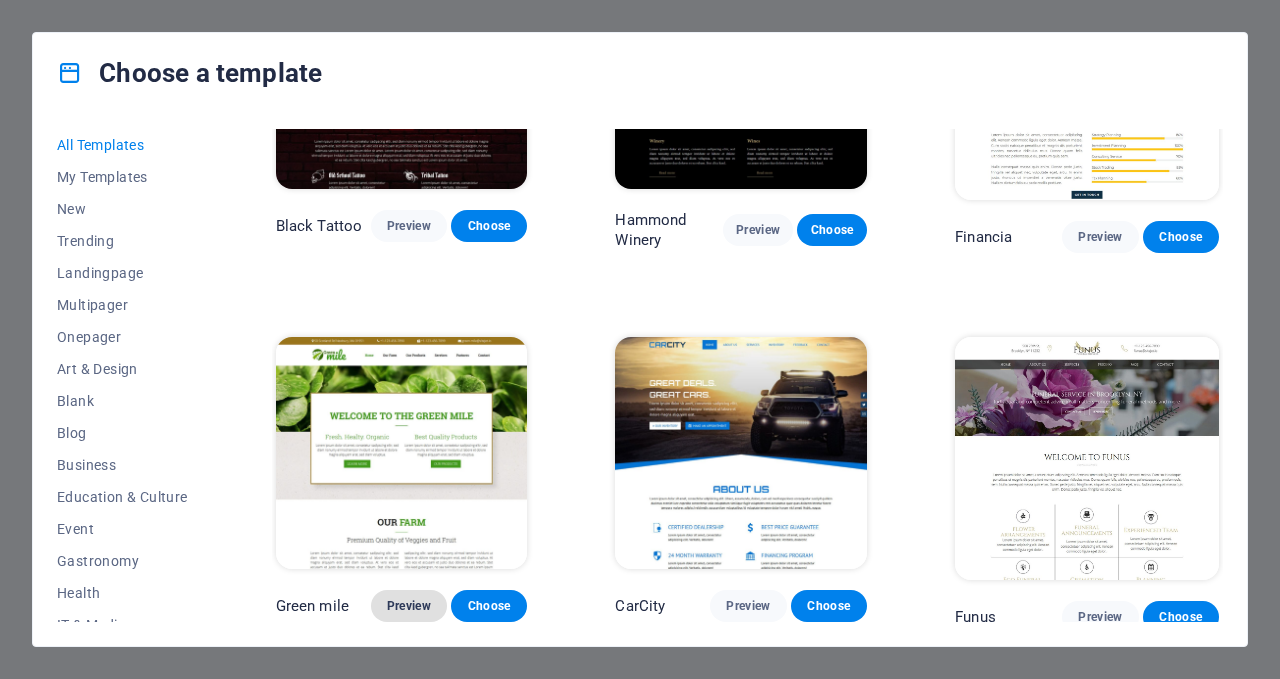 click on "Preview" at bounding box center [409, 606] 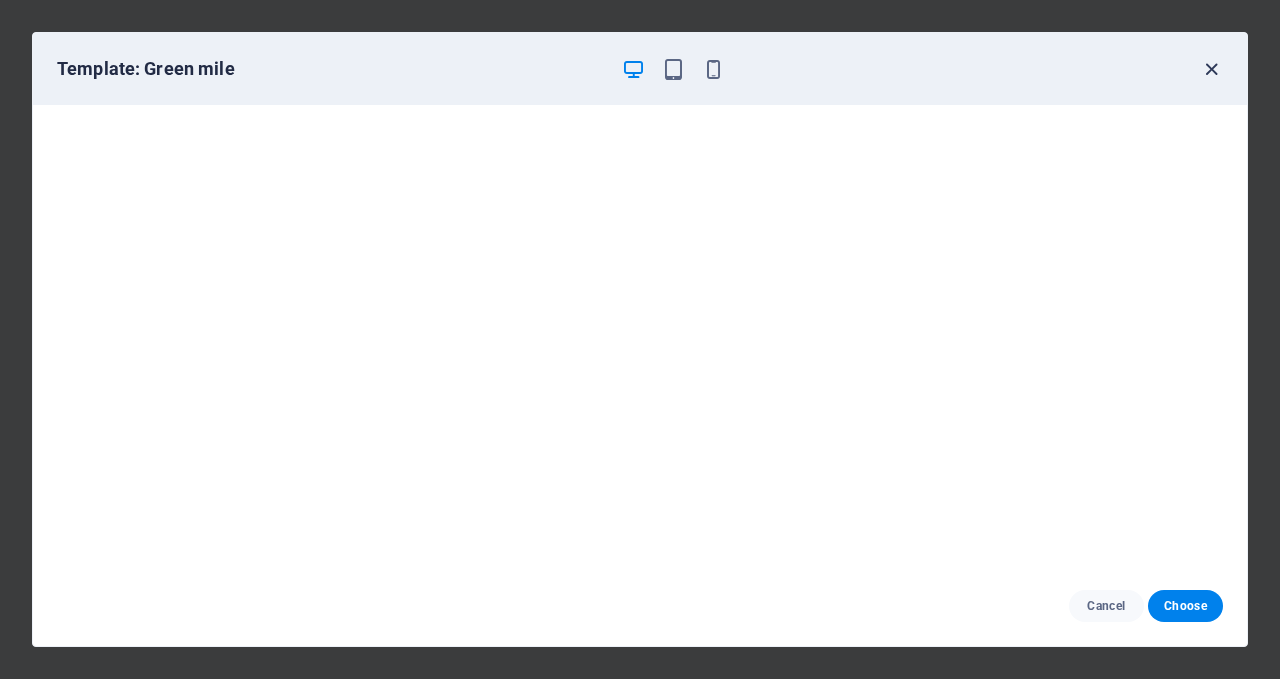 click at bounding box center (1211, 69) 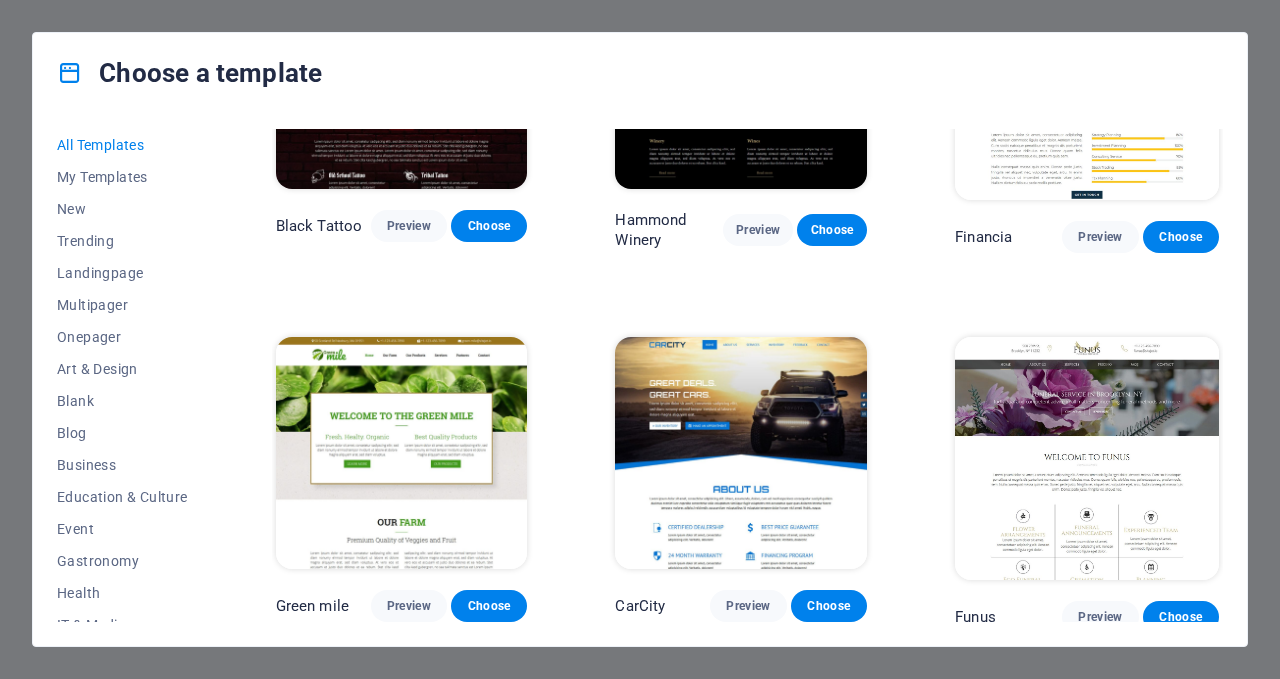 click on "SugarDough Preview Choose RepairIT Preview Choose Peoneera Preview Choose Art Museum Preview Choose Wonder Planner Preview Choose Transportable Preview Choose S&L Preview Choose WePaint Preview Choose Eco-Con Preview Choose MeetUp Preview Choose Help & Care Preview Choose Podcaster Preview Choose Academix Preview Choose BIG Barber Shop Preview Choose Health & Food Preview Choose UrbanNest Interiors Preview Choose Green Change Preview Choose The Beauty Temple Preview Choose WeTrain Preview Choose Cleaner Preview Choose Johanna James Preview Choose Delicioso Preview Choose Dream Garden Preview Choose LumeDeAqua Preview Choose Pets Care Preview Choose SafeSpace Preview Choose Midnight Rain Bar Preview Choose Drive Preview Choose Estator Preview Choose Health Group Preview Choose MakeIt Agency Preview Choose Wanderlust Preview Choose WeSpa Preview Choose BERLIN Preview Choose Gadgets Preview Choose CoffeeScience Preview Choose CoachLife Preview Choose Cafe de Oceana Preview Choose Max Hatzy Preview Choose Preview" at bounding box center [747, 375] 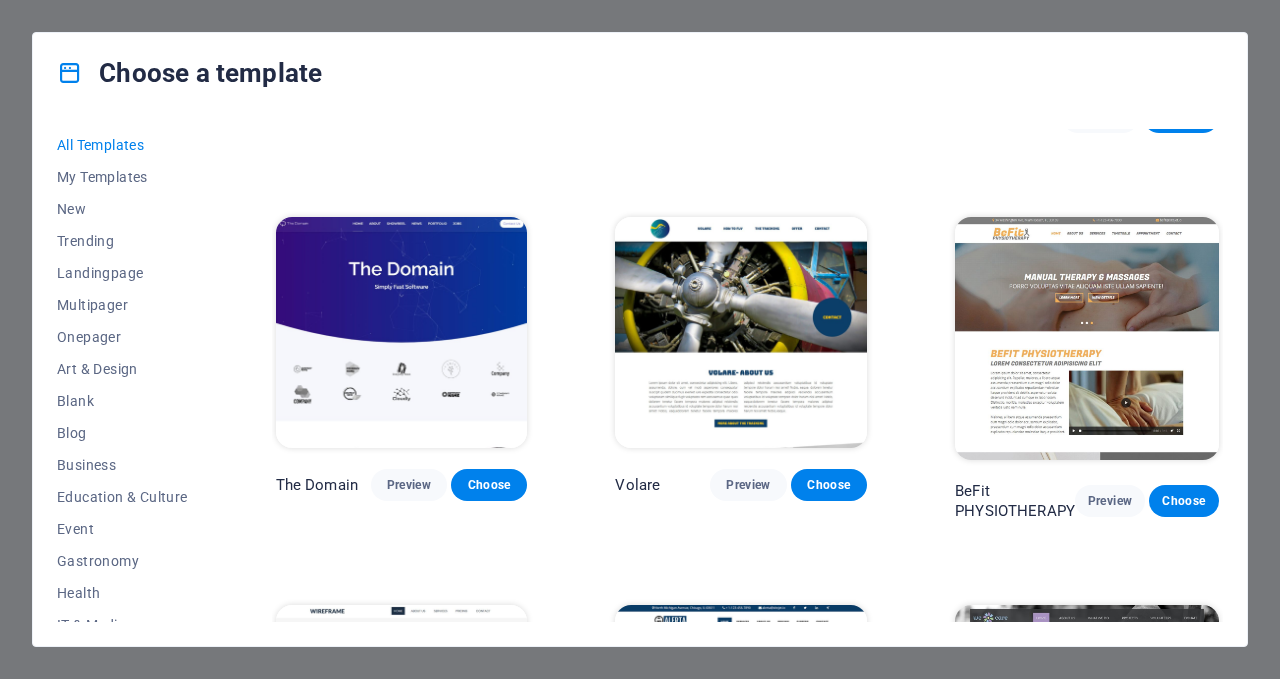 scroll, scrollTop: 9027, scrollLeft: 0, axis: vertical 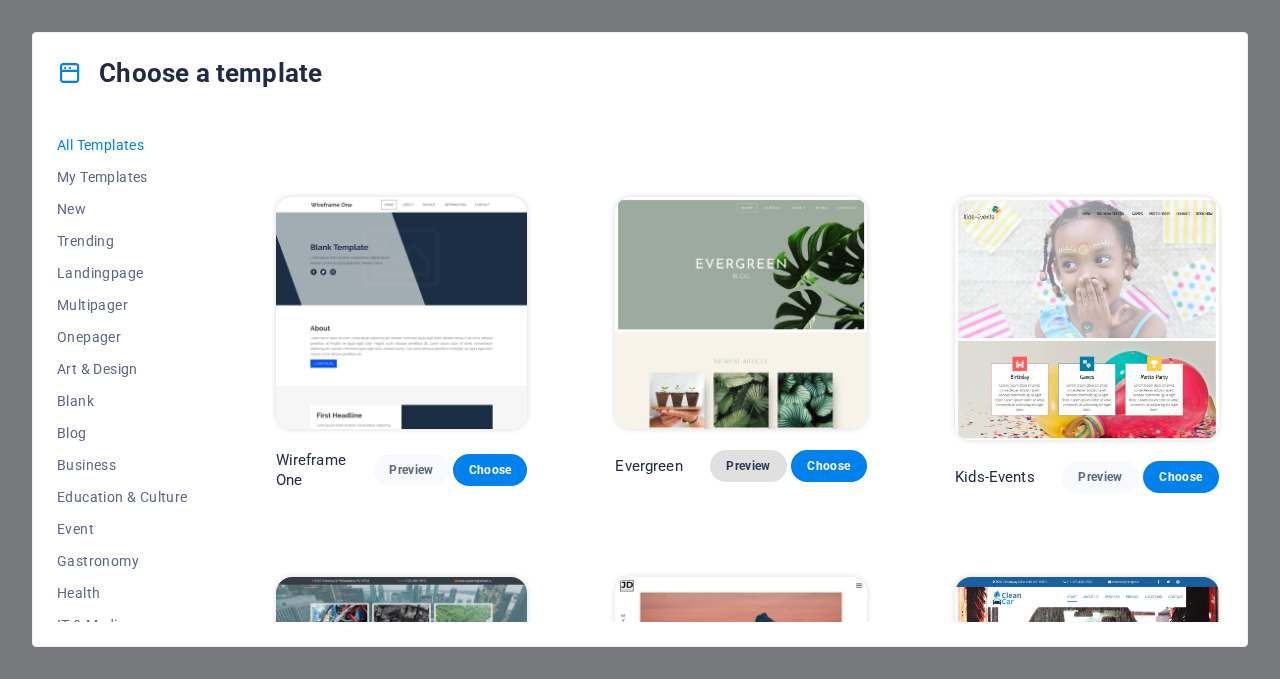 click on "Preview" at bounding box center (748, 466) 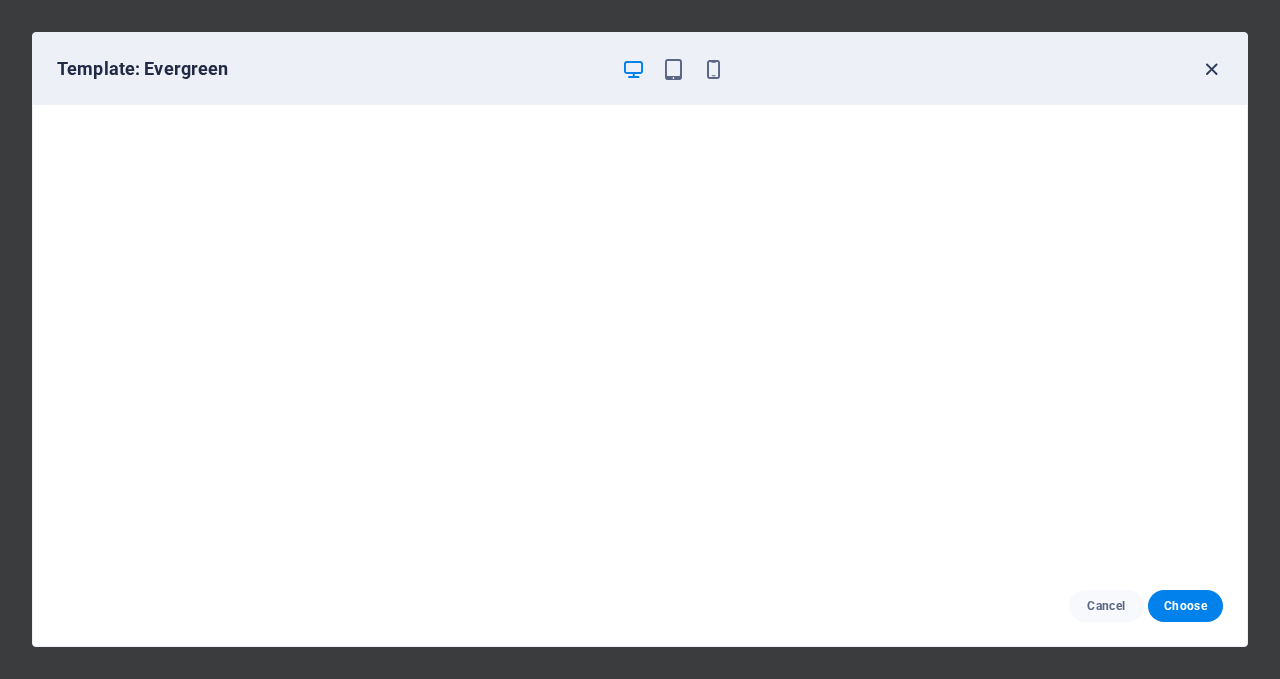 click at bounding box center (1211, 69) 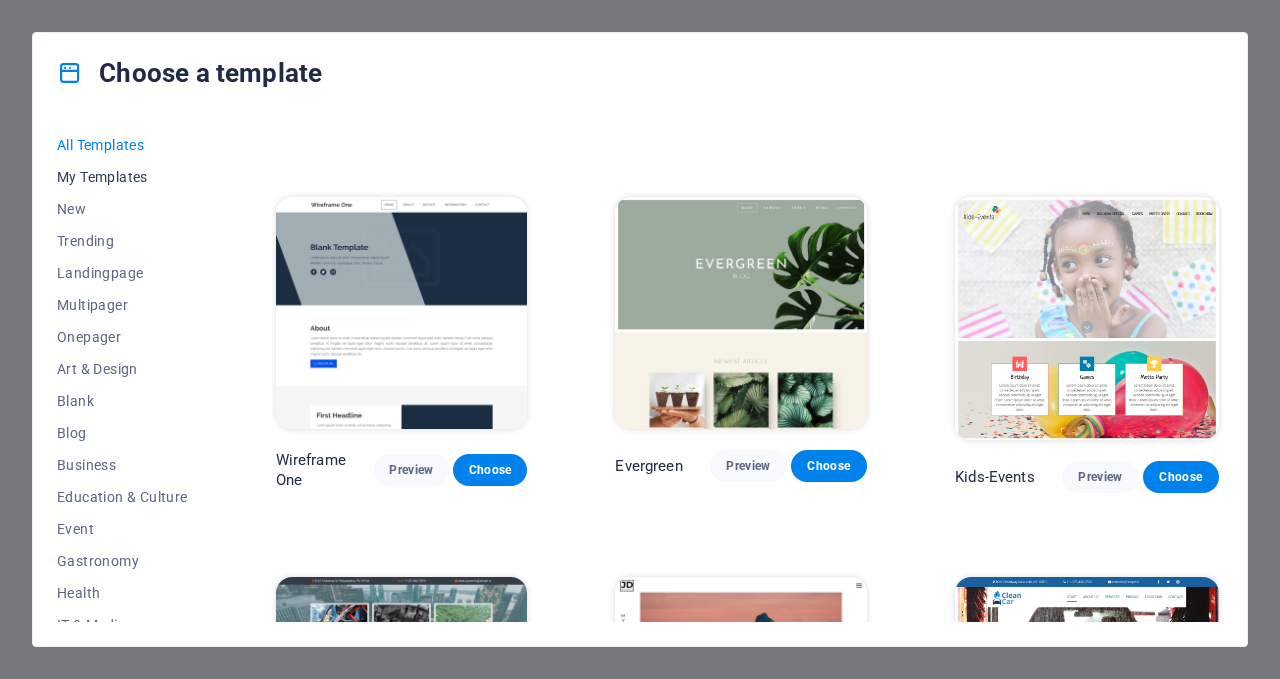 click on "My Templates" at bounding box center (122, 177) 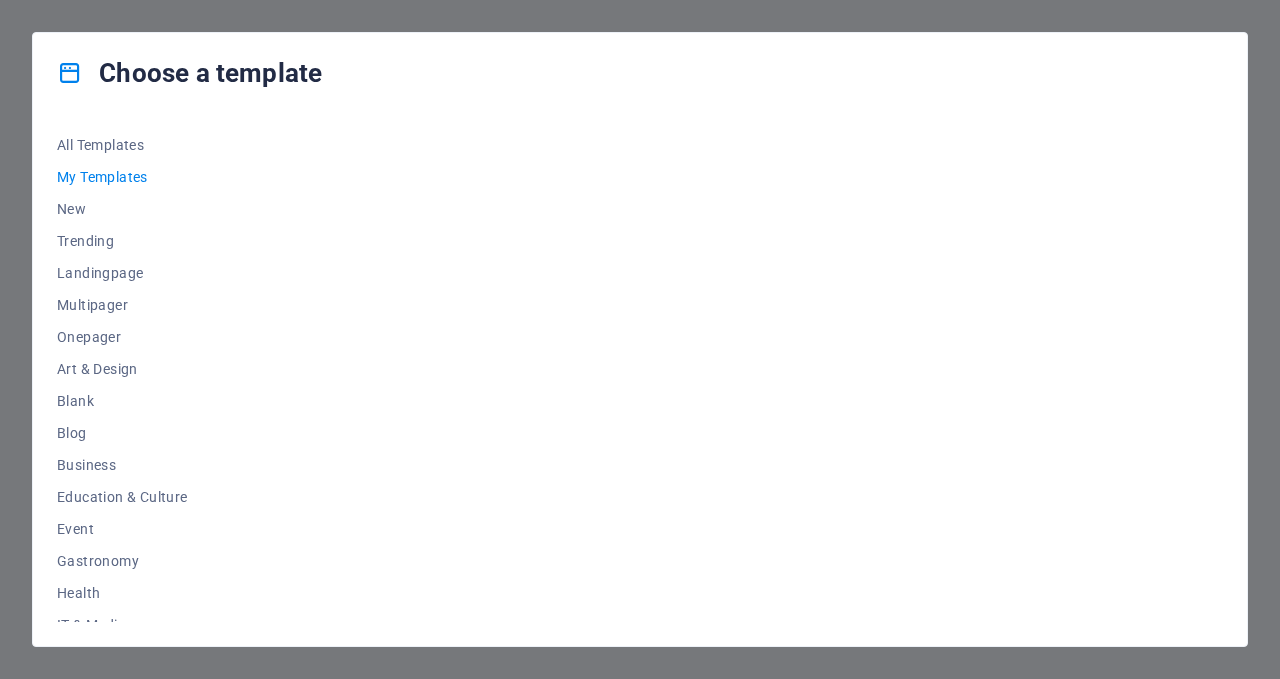 scroll, scrollTop: 0, scrollLeft: 0, axis: both 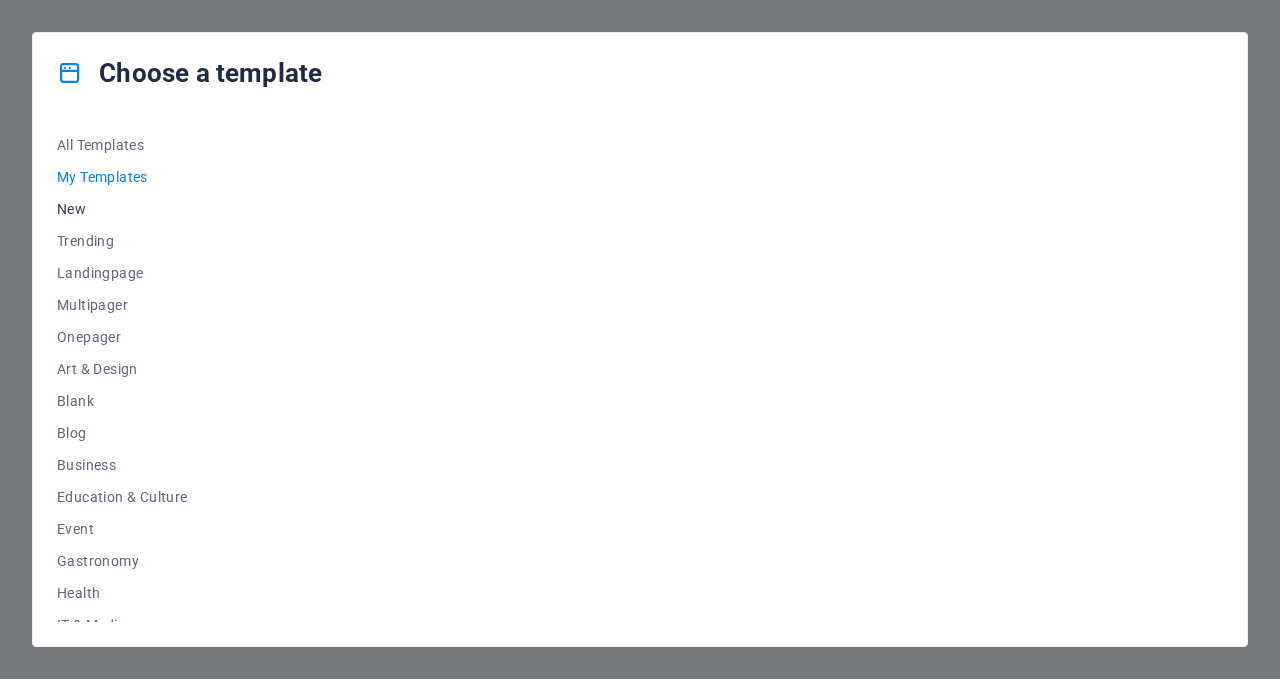 click on "New" at bounding box center (122, 209) 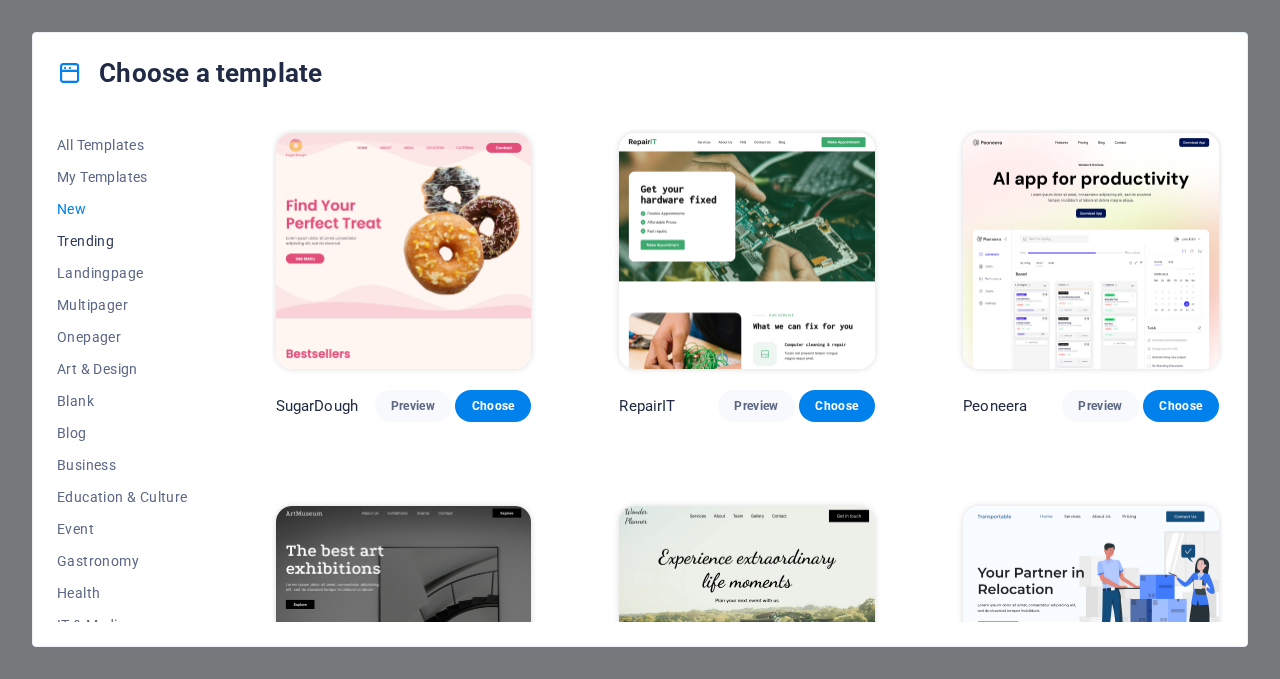 click on "Trending" at bounding box center (122, 241) 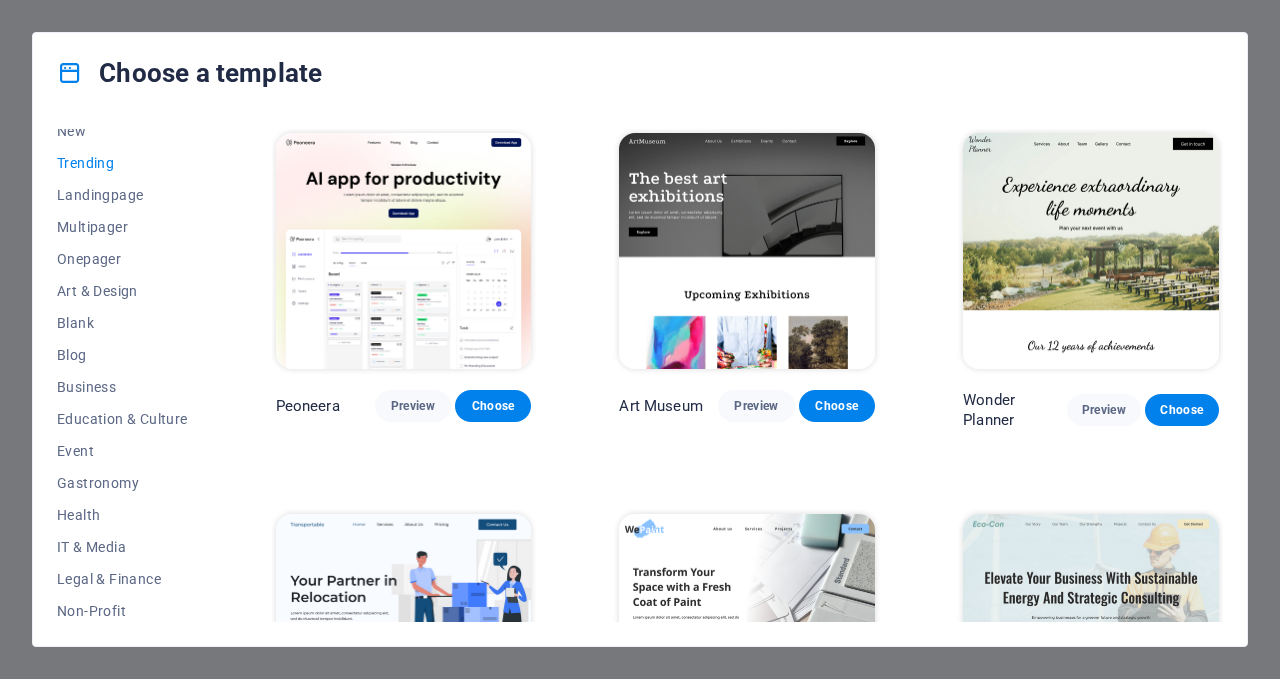 scroll, scrollTop: 114, scrollLeft: 0, axis: vertical 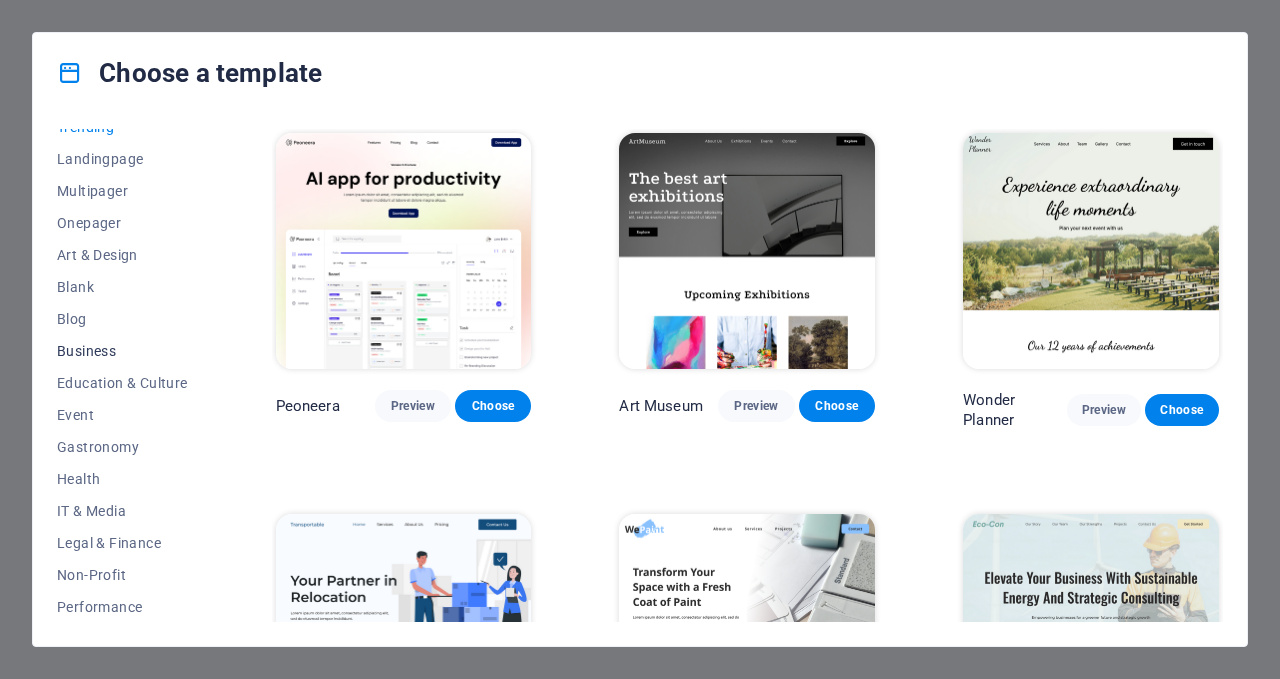 click on "Business" at bounding box center [122, 351] 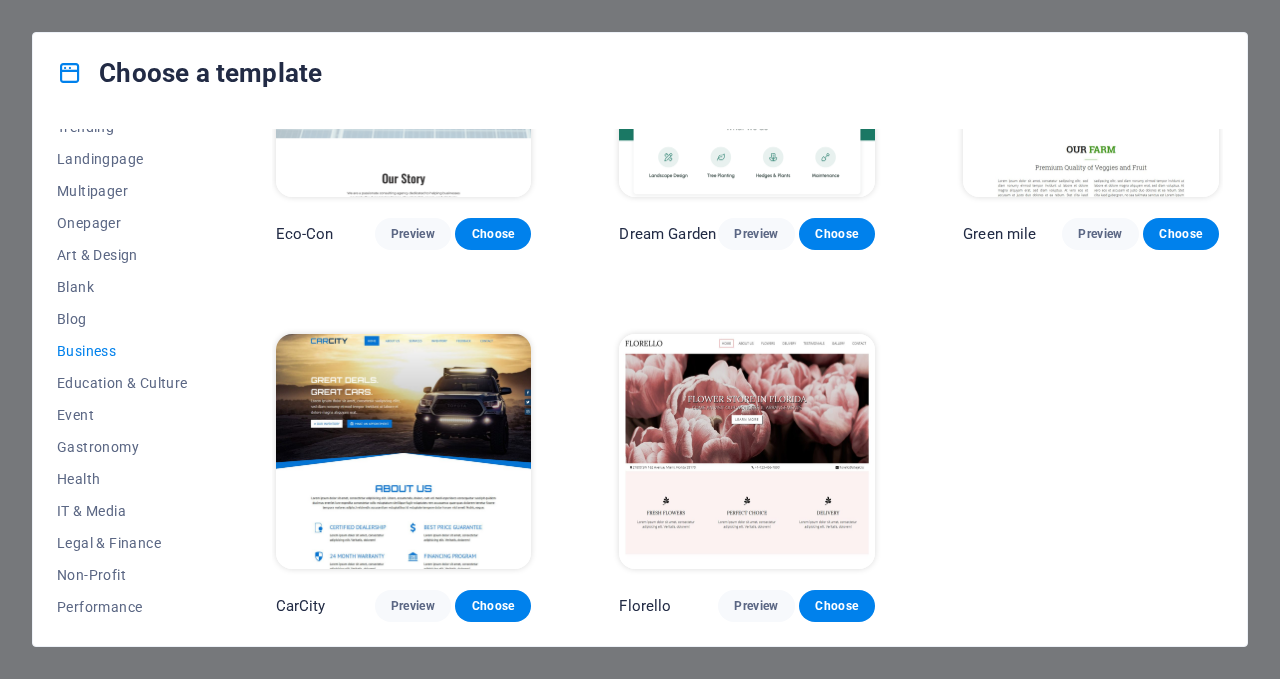 scroll, scrollTop: 0, scrollLeft: 0, axis: both 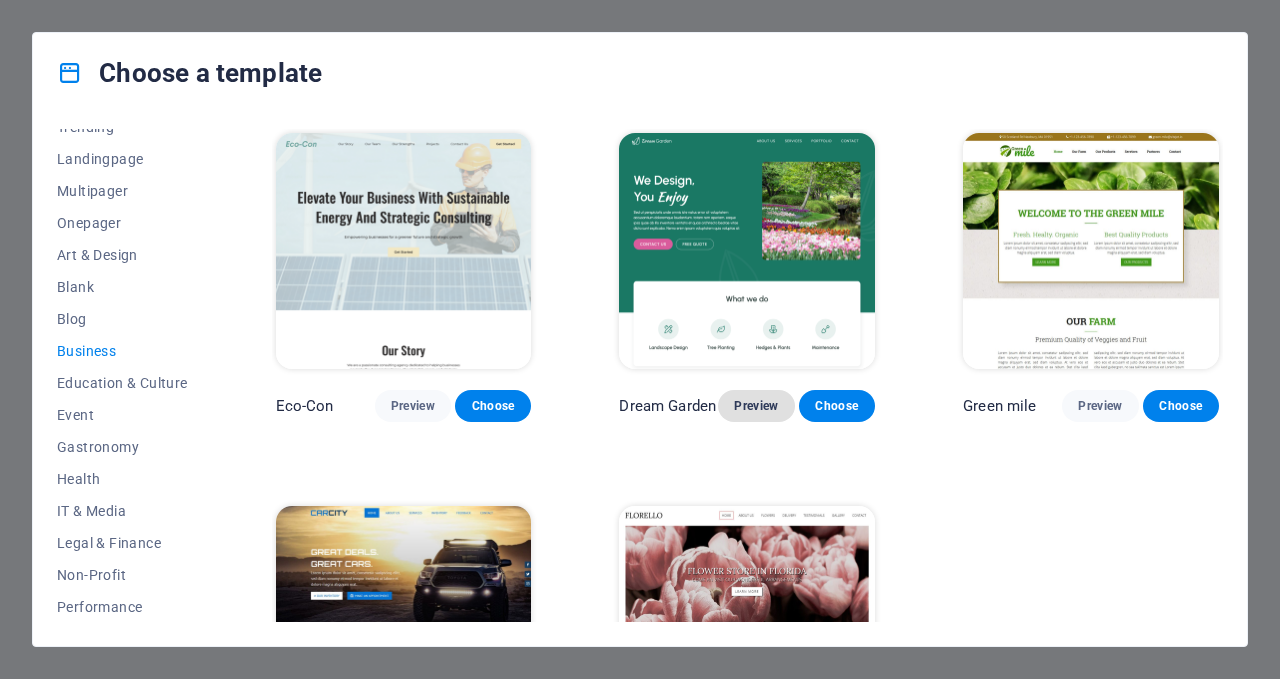 click on "Preview" at bounding box center (756, 406) 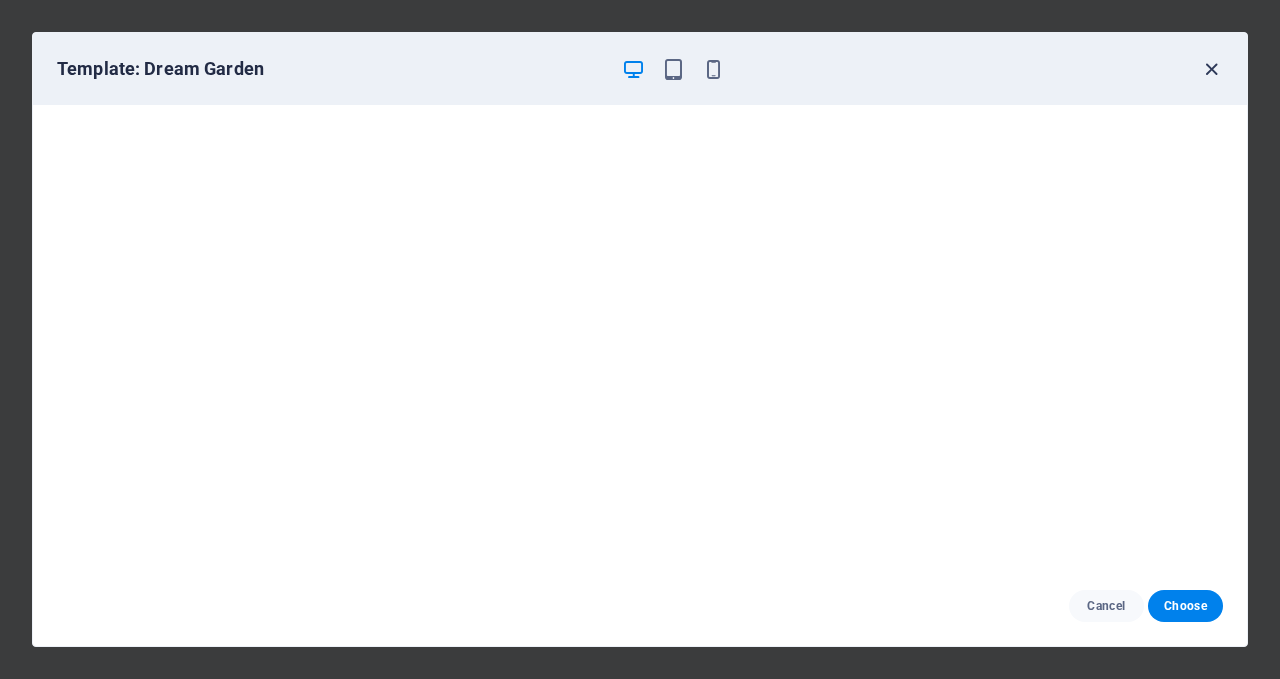 click at bounding box center (1211, 69) 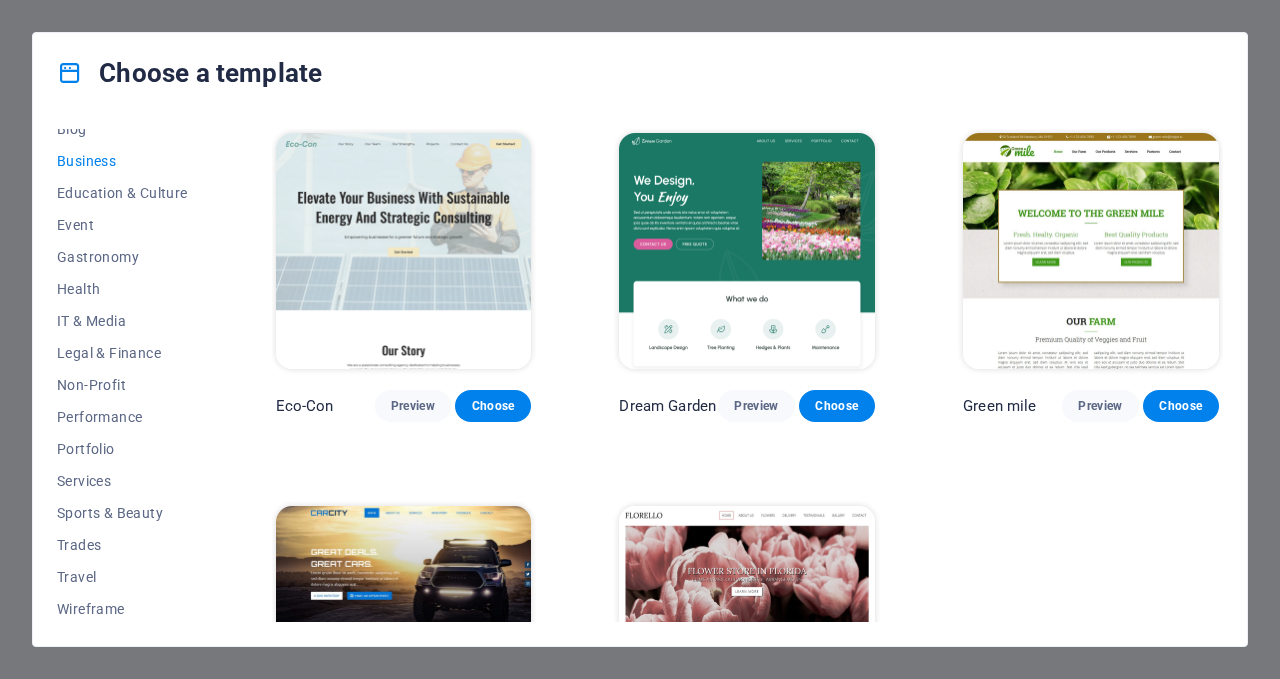 scroll, scrollTop: 307, scrollLeft: 0, axis: vertical 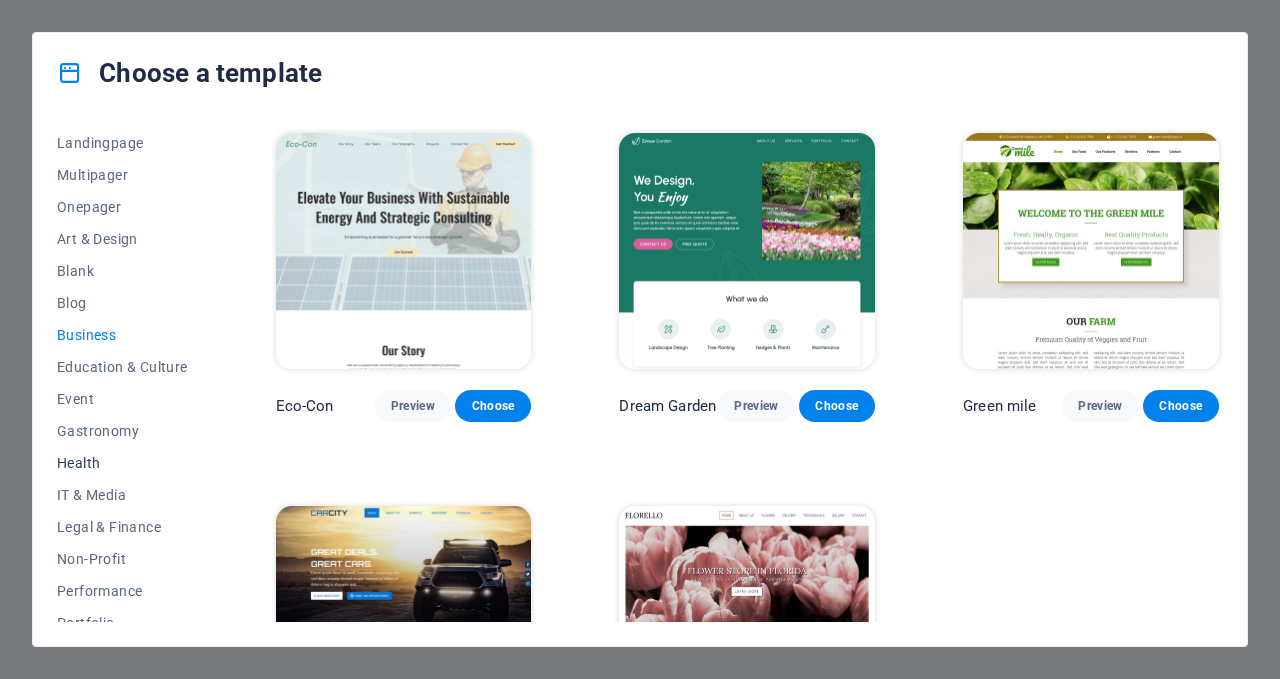 click on "Health" at bounding box center (122, 463) 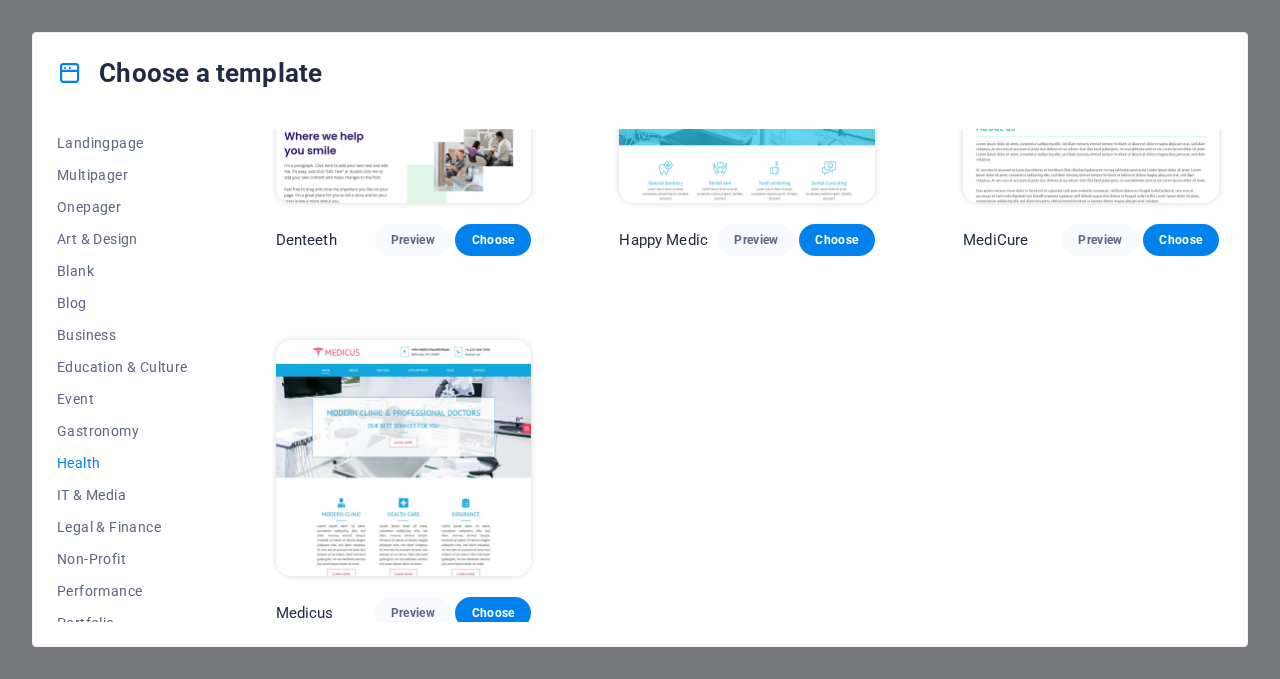 scroll, scrollTop: 0, scrollLeft: 0, axis: both 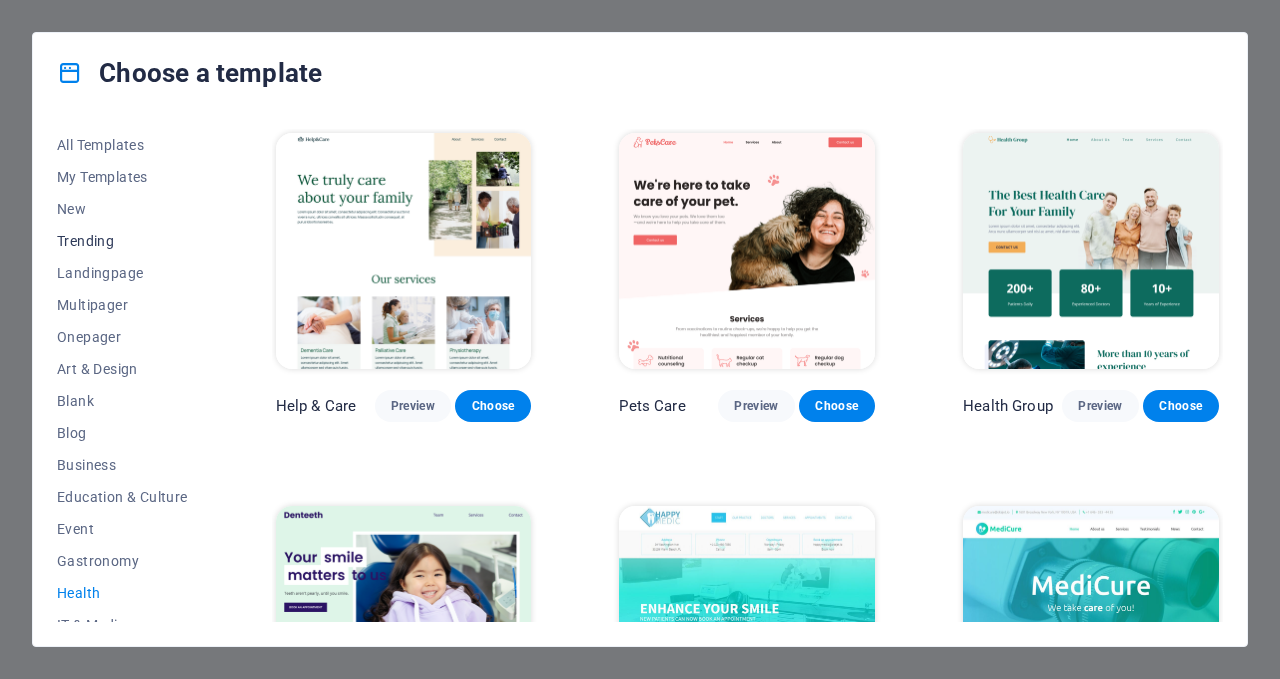 click on "Trending" at bounding box center [122, 241] 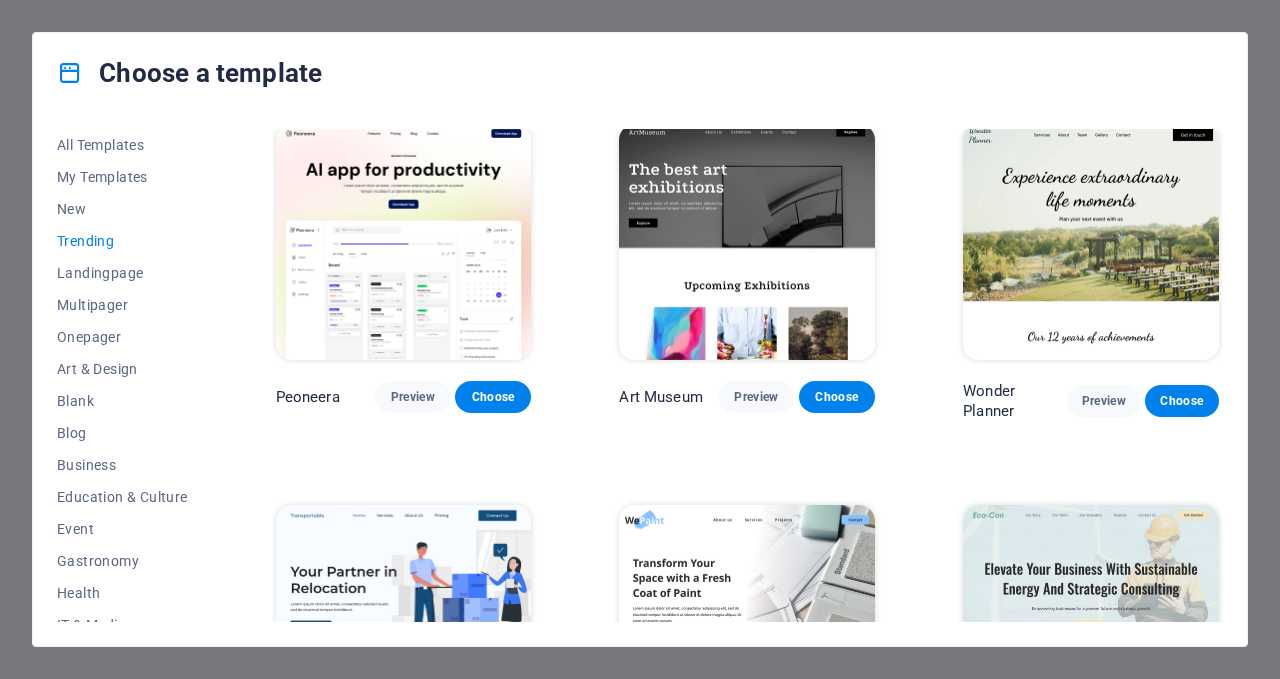 scroll, scrollTop: 0, scrollLeft: 0, axis: both 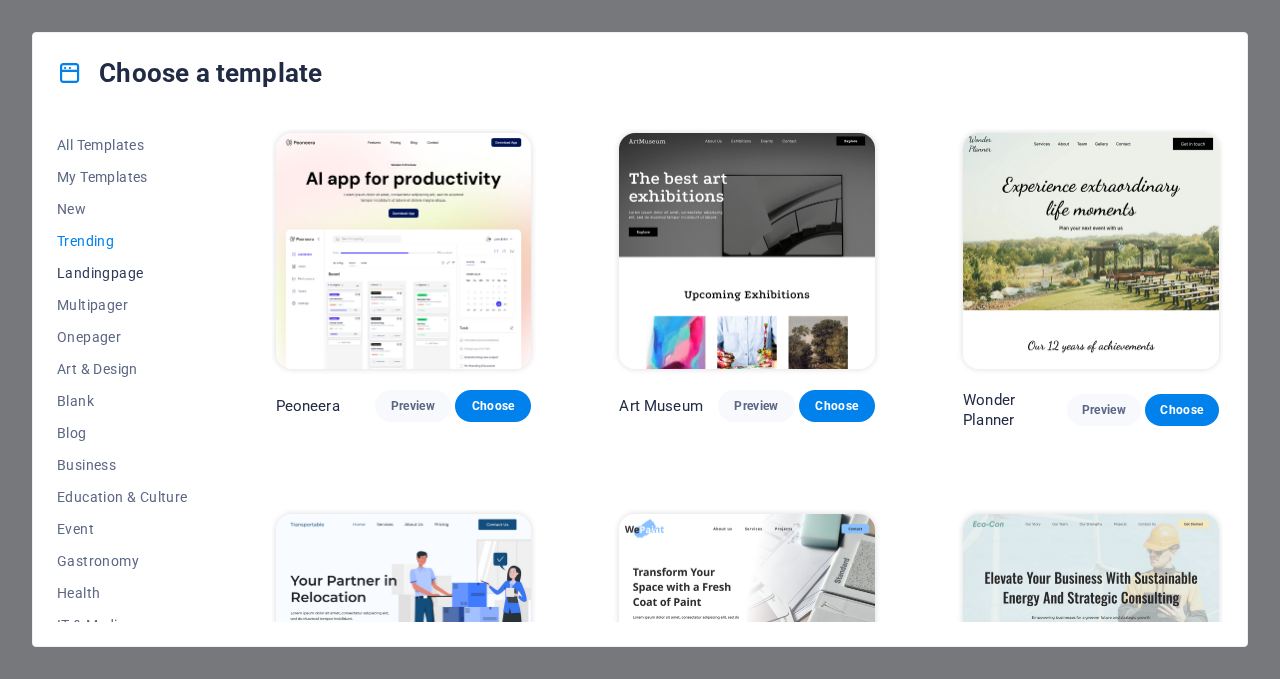 click on "Landingpage" at bounding box center (122, 273) 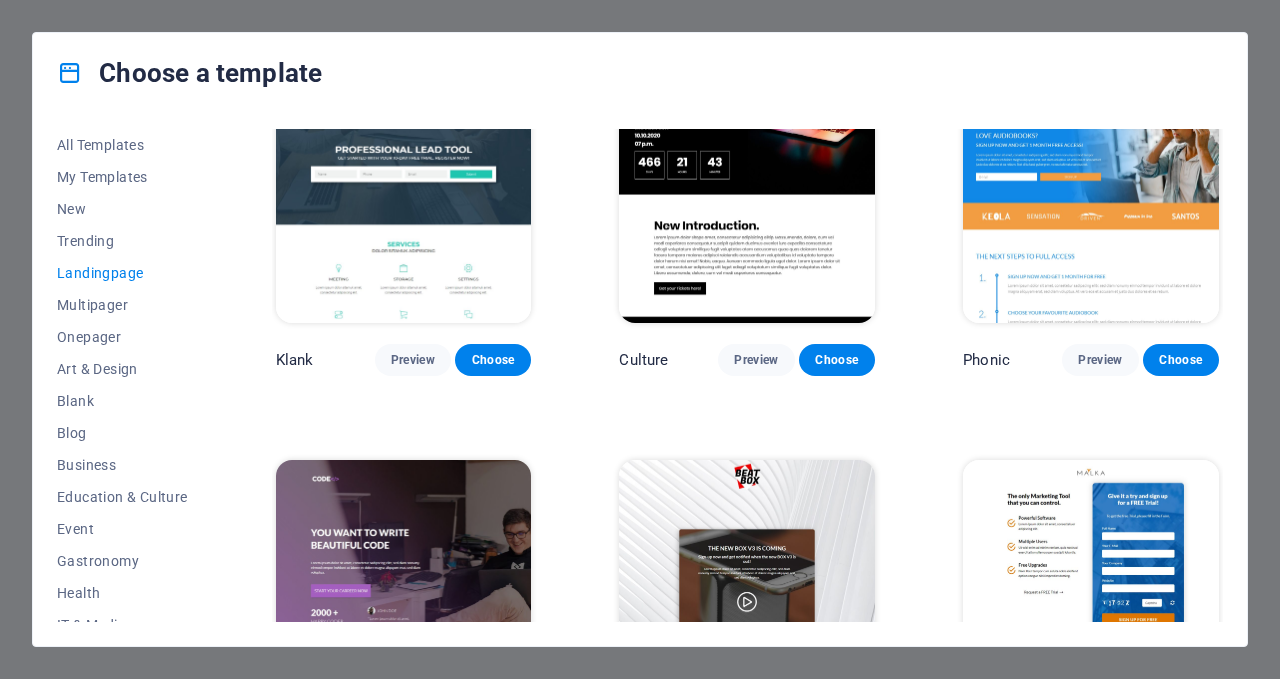 scroll, scrollTop: 0, scrollLeft: 0, axis: both 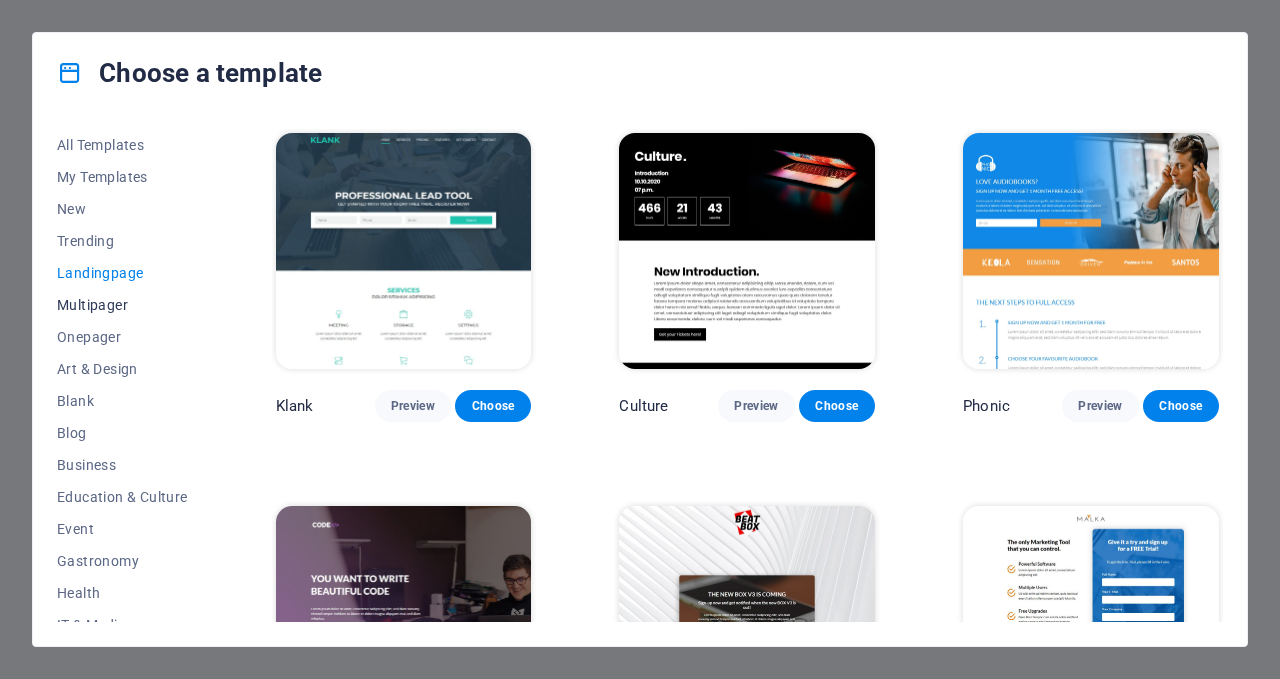 click on "Multipager" at bounding box center (122, 305) 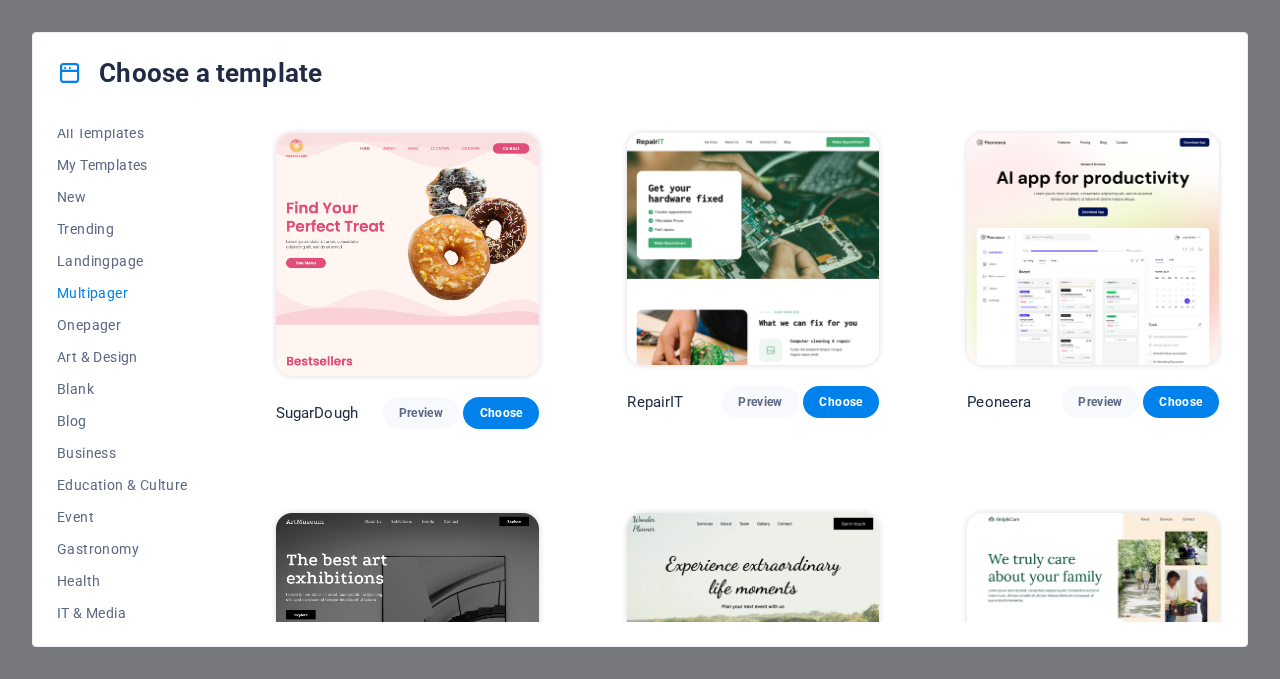 scroll, scrollTop: 0, scrollLeft: 0, axis: both 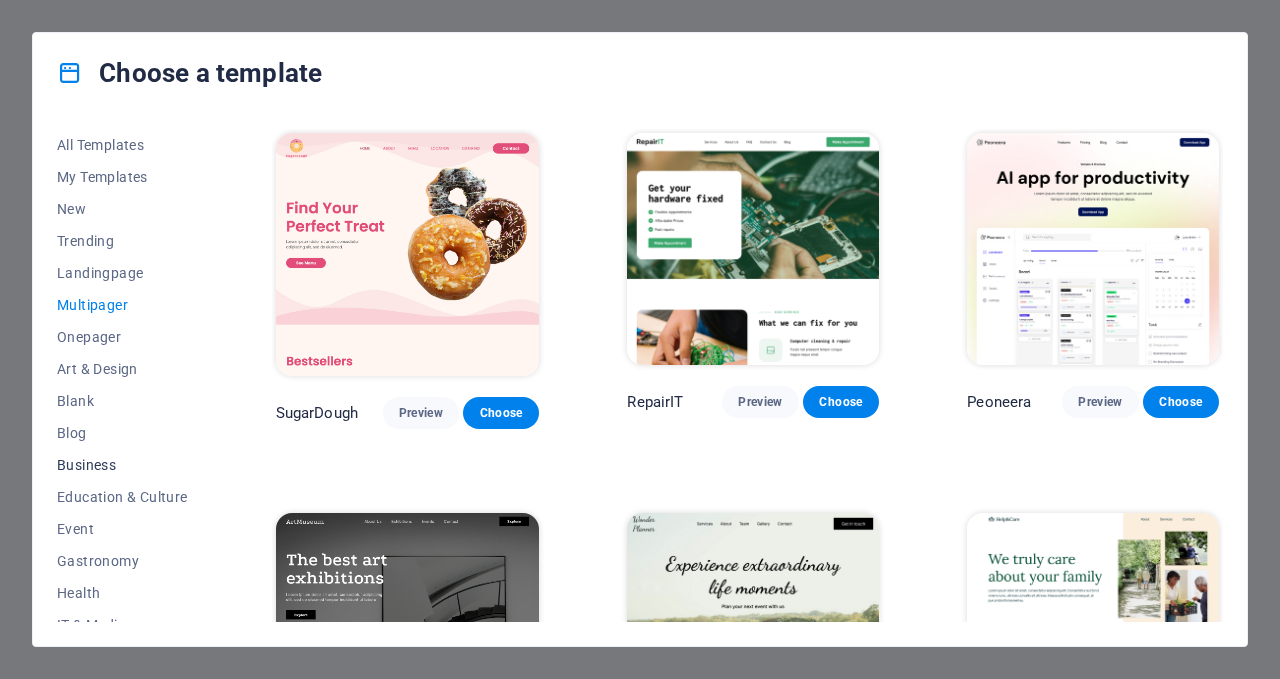 click on "Business" at bounding box center [122, 465] 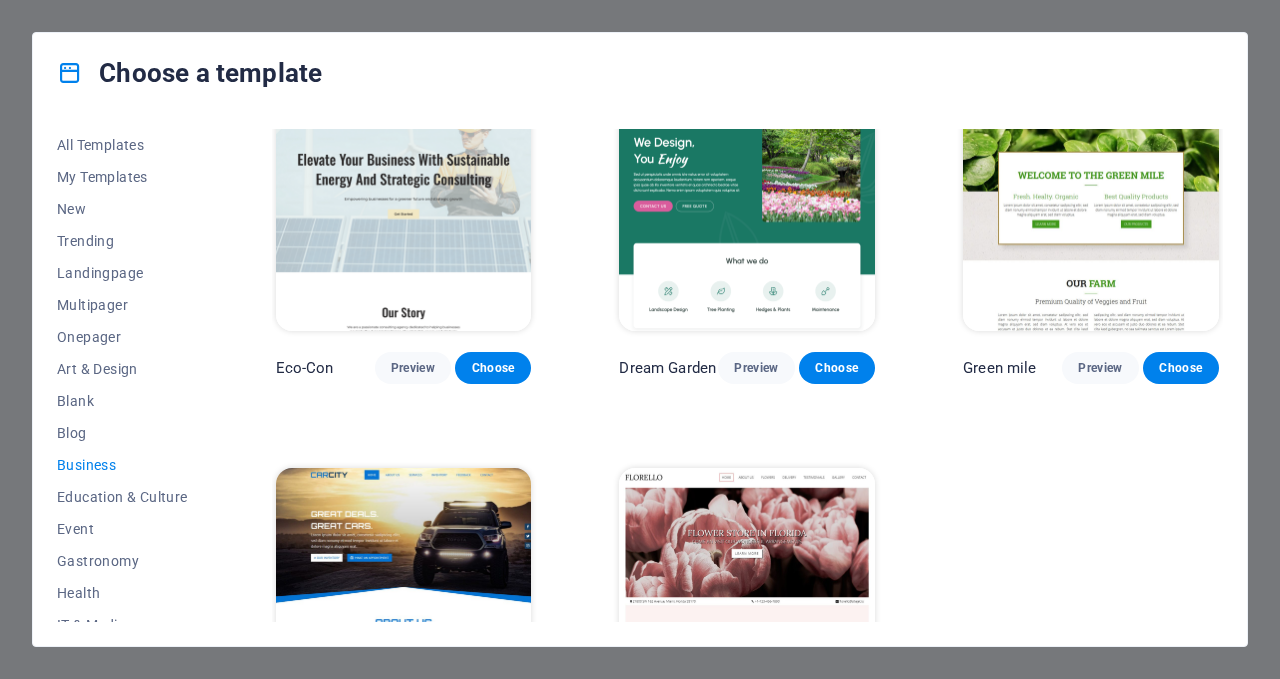 scroll, scrollTop: 0, scrollLeft: 0, axis: both 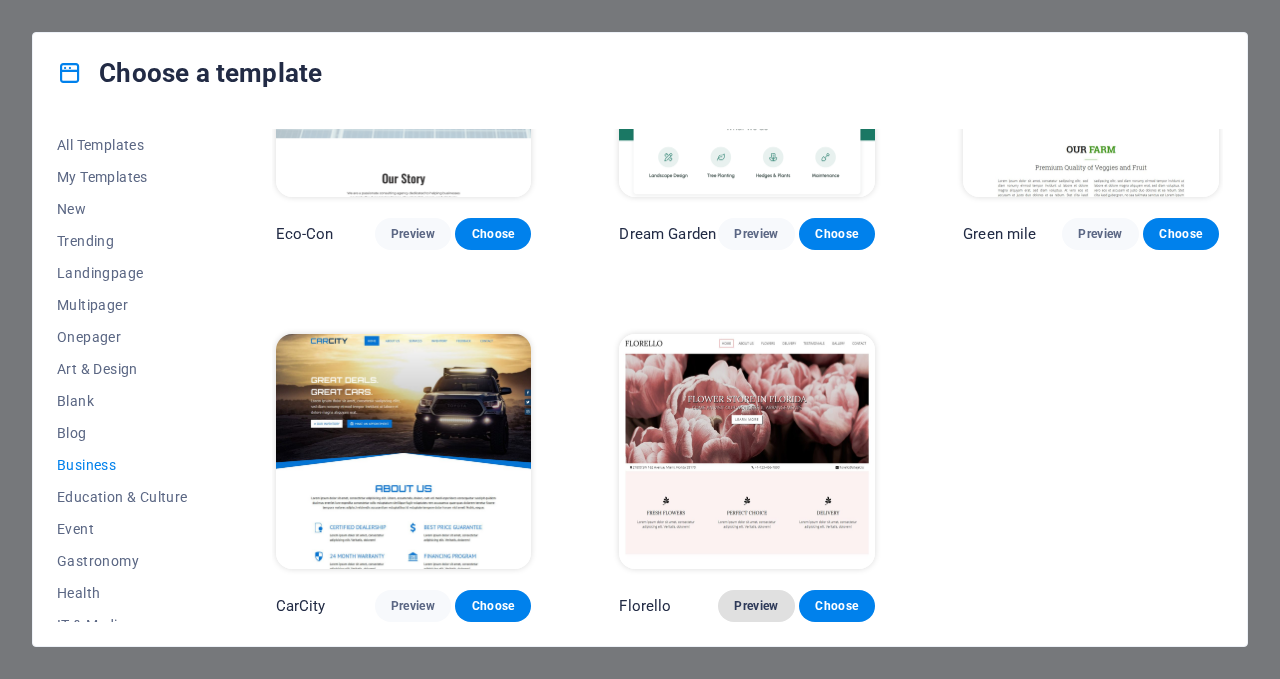 click on "Preview" at bounding box center [756, 606] 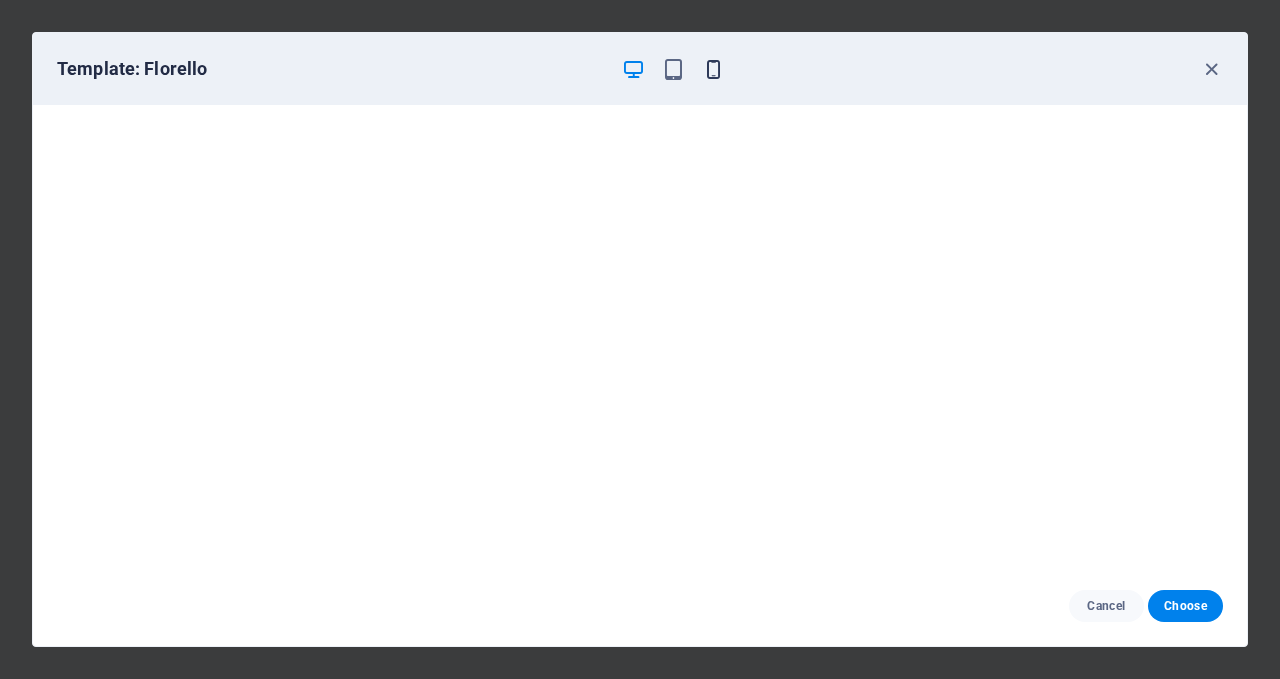click at bounding box center (713, 69) 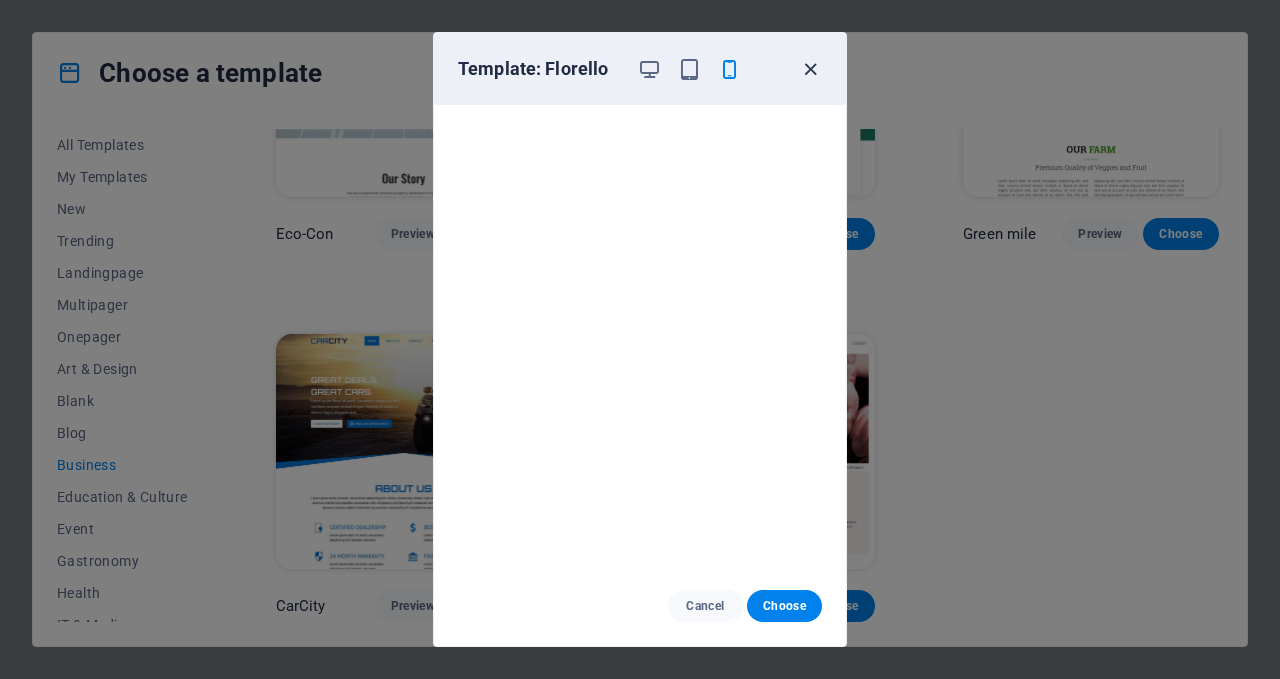 click at bounding box center (810, 69) 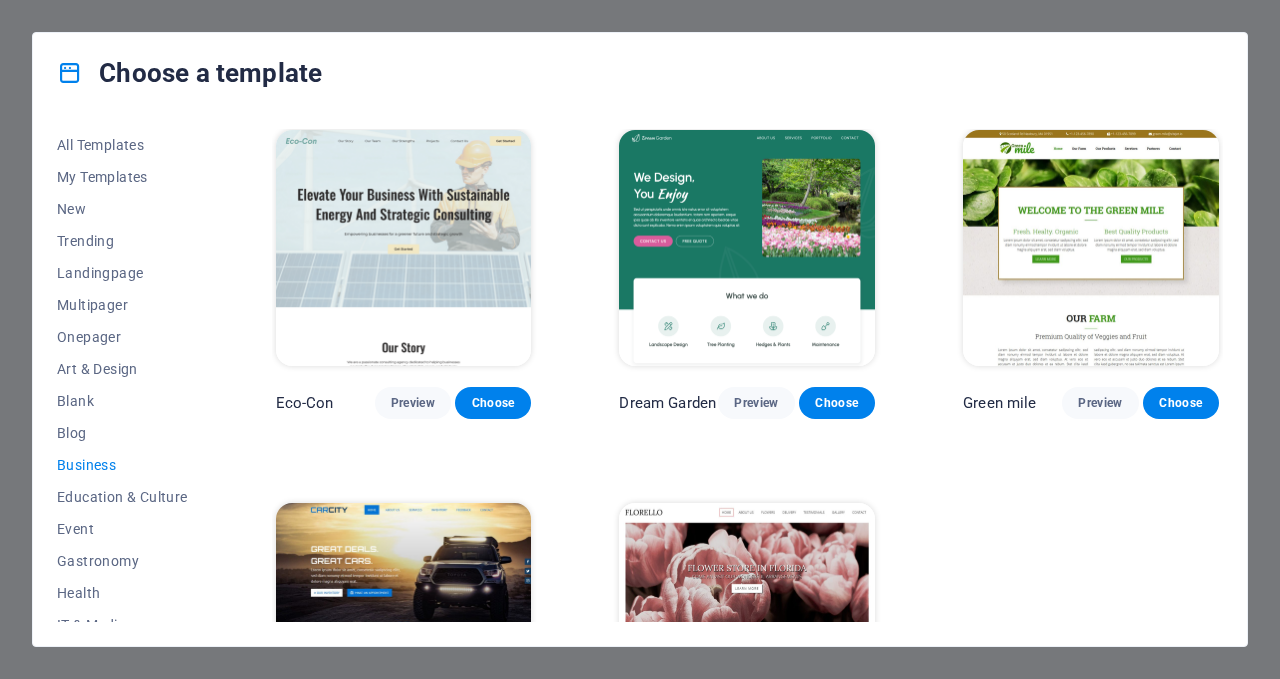 scroll, scrollTop: 0, scrollLeft: 0, axis: both 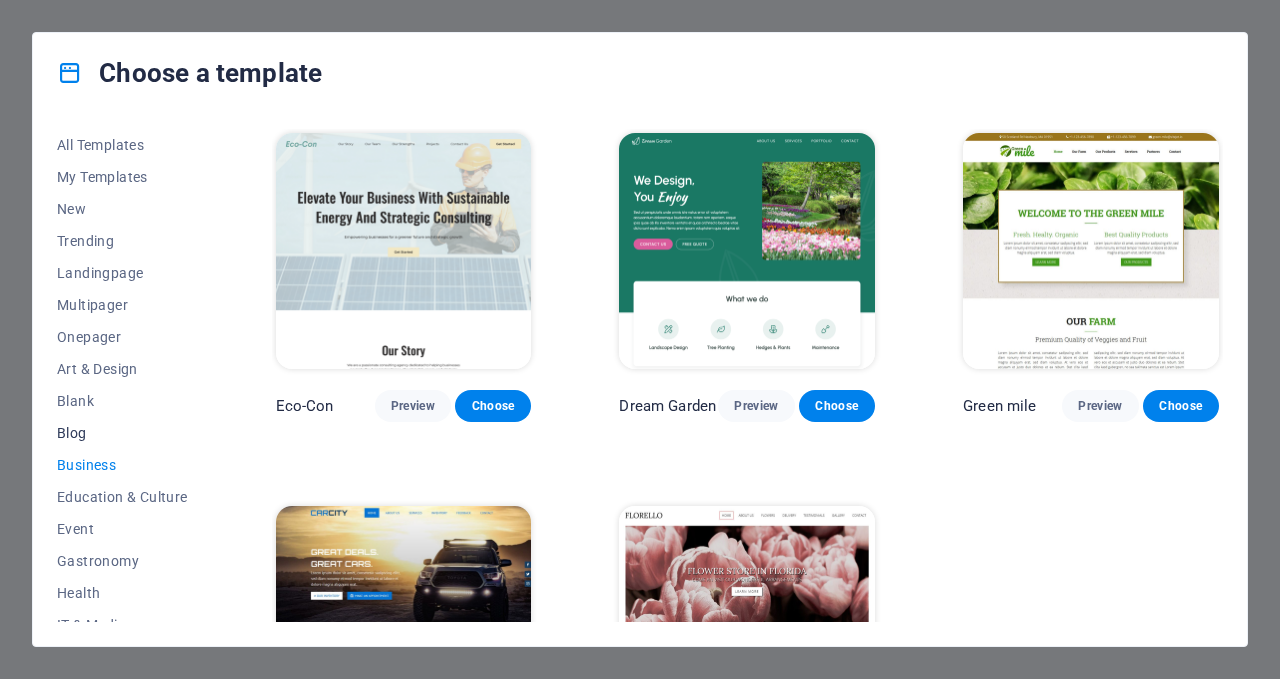 click on "Blog" at bounding box center (122, 433) 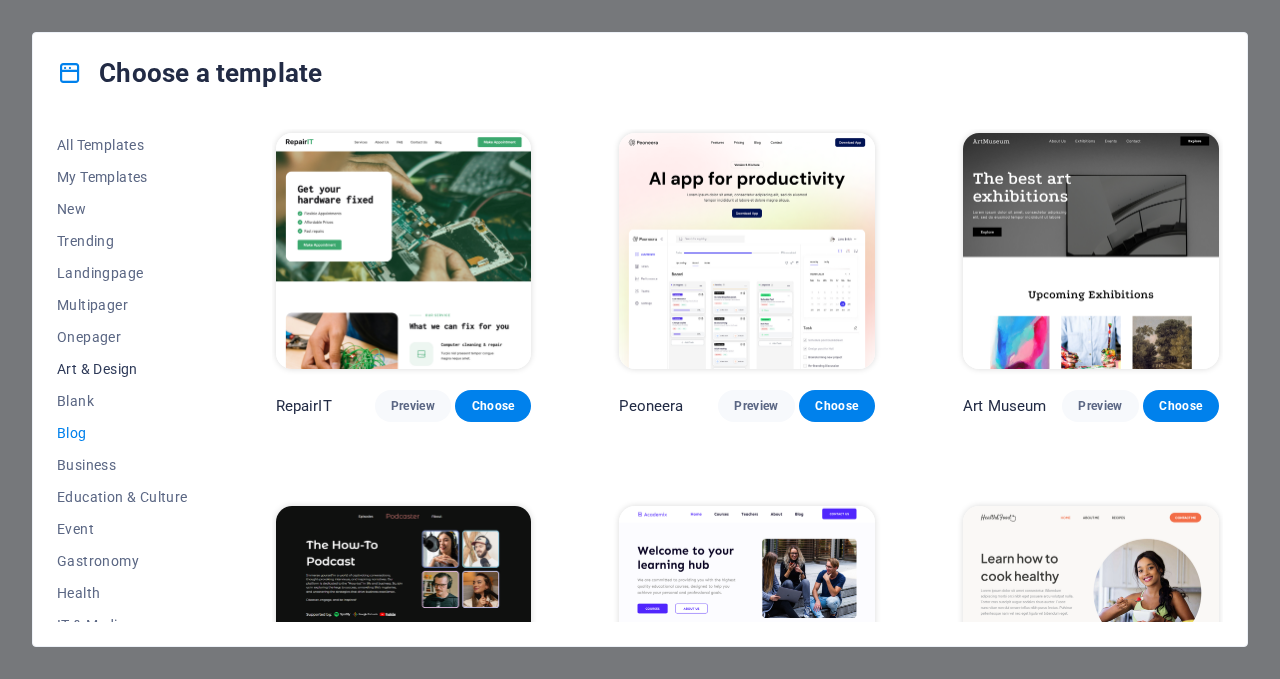 click on "Art & Design" at bounding box center [122, 369] 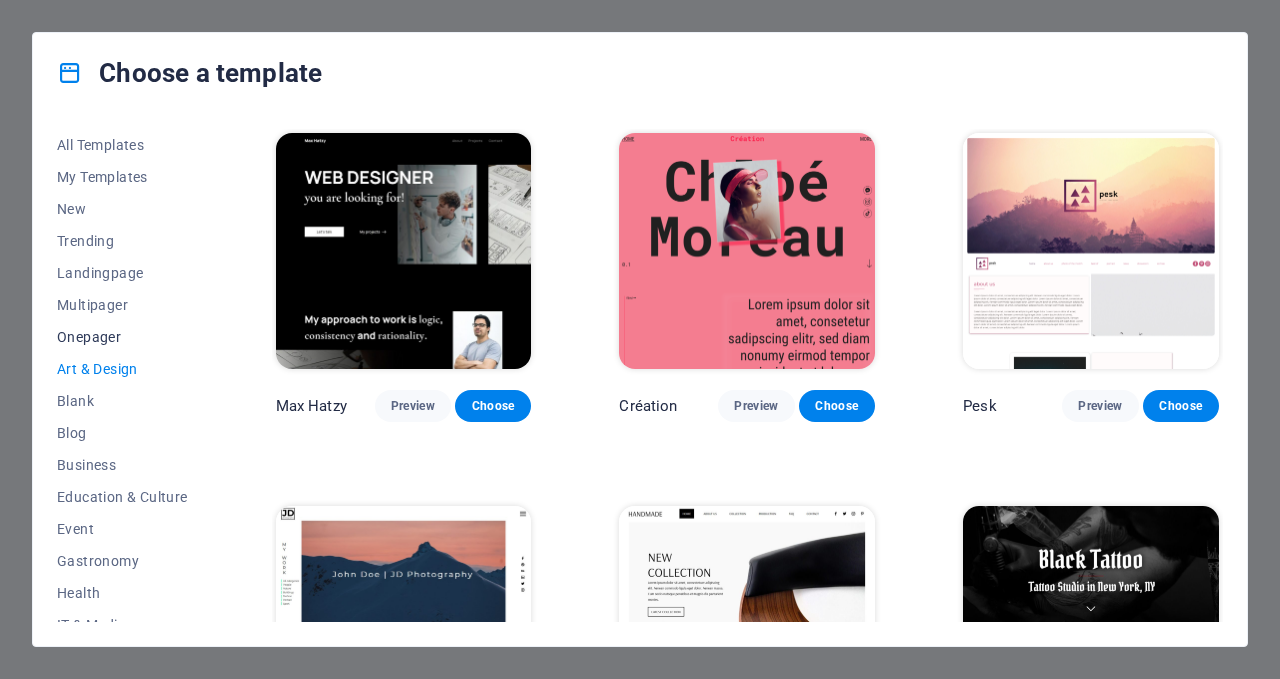 click on "Onepager" at bounding box center (122, 337) 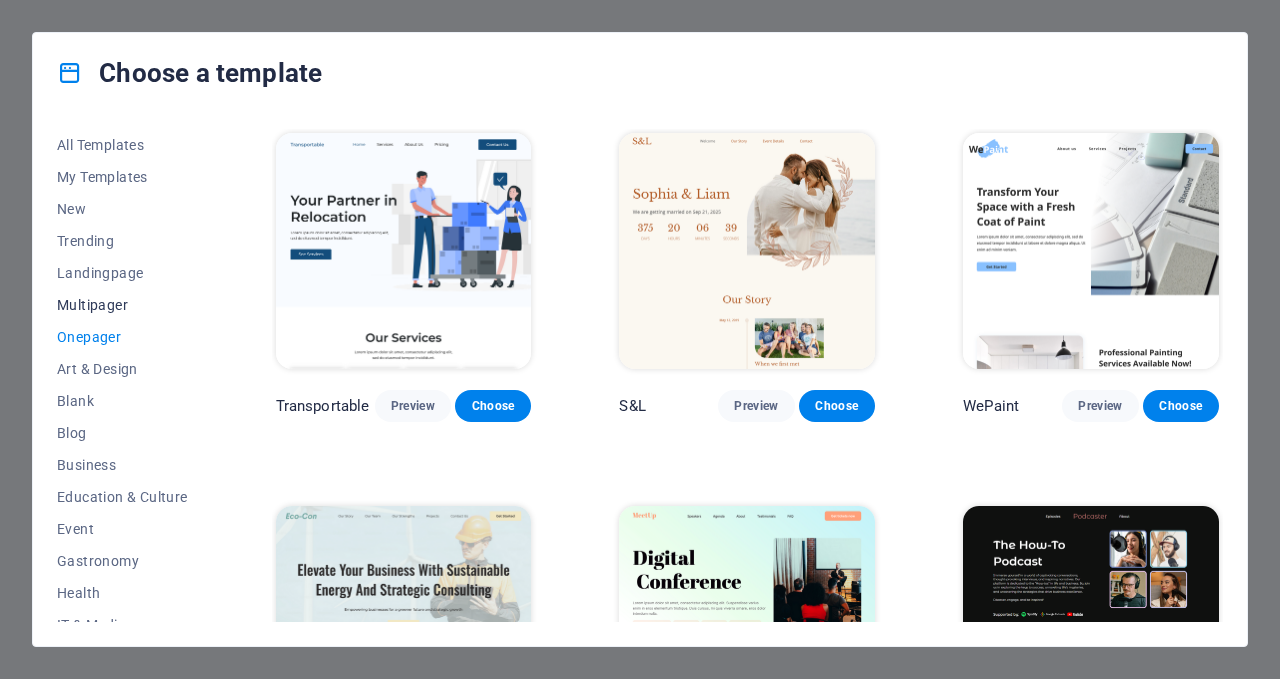 click on "Multipager" at bounding box center [122, 305] 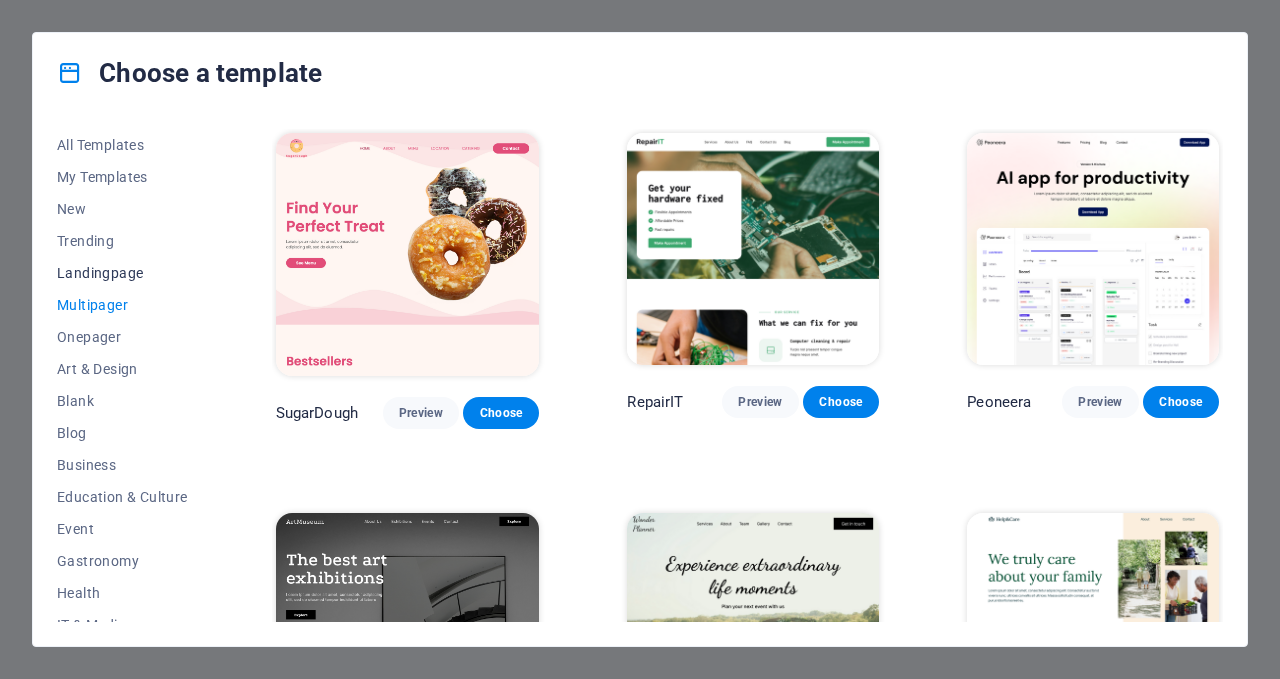 click on "Landingpage" at bounding box center [122, 273] 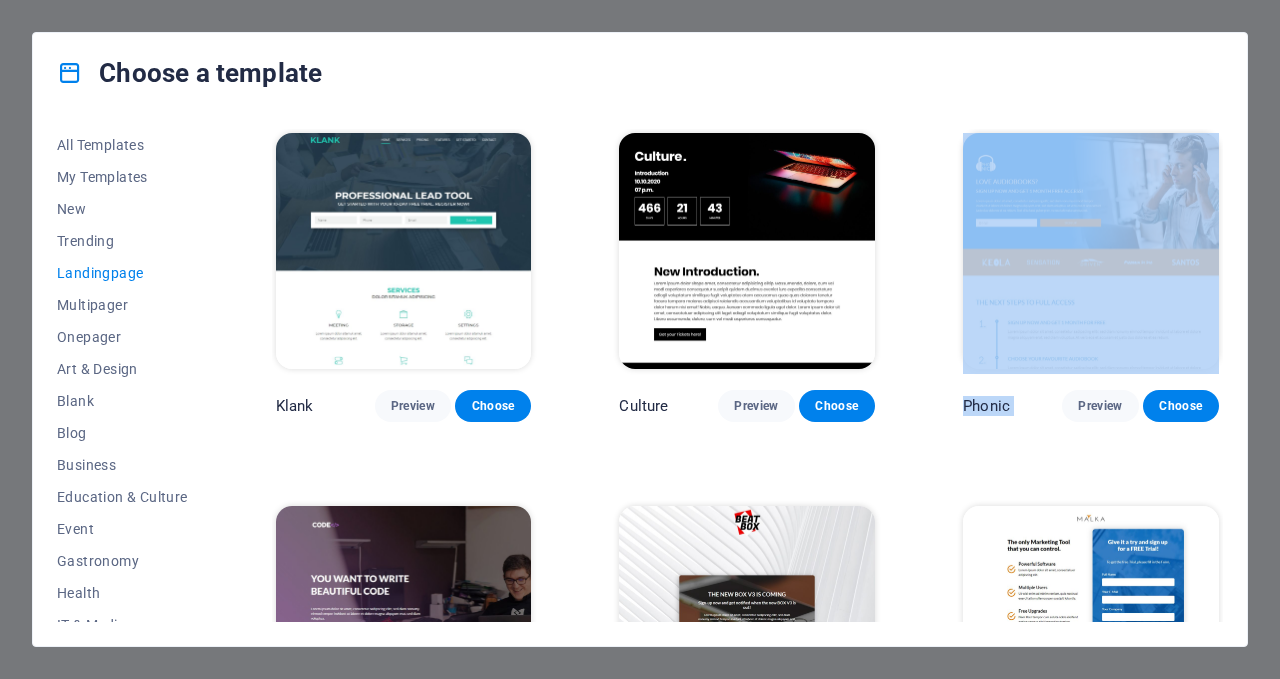 drag, startPoint x: 1223, startPoint y: 144, endPoint x: 1195, endPoint y: 282, distance: 140.81194 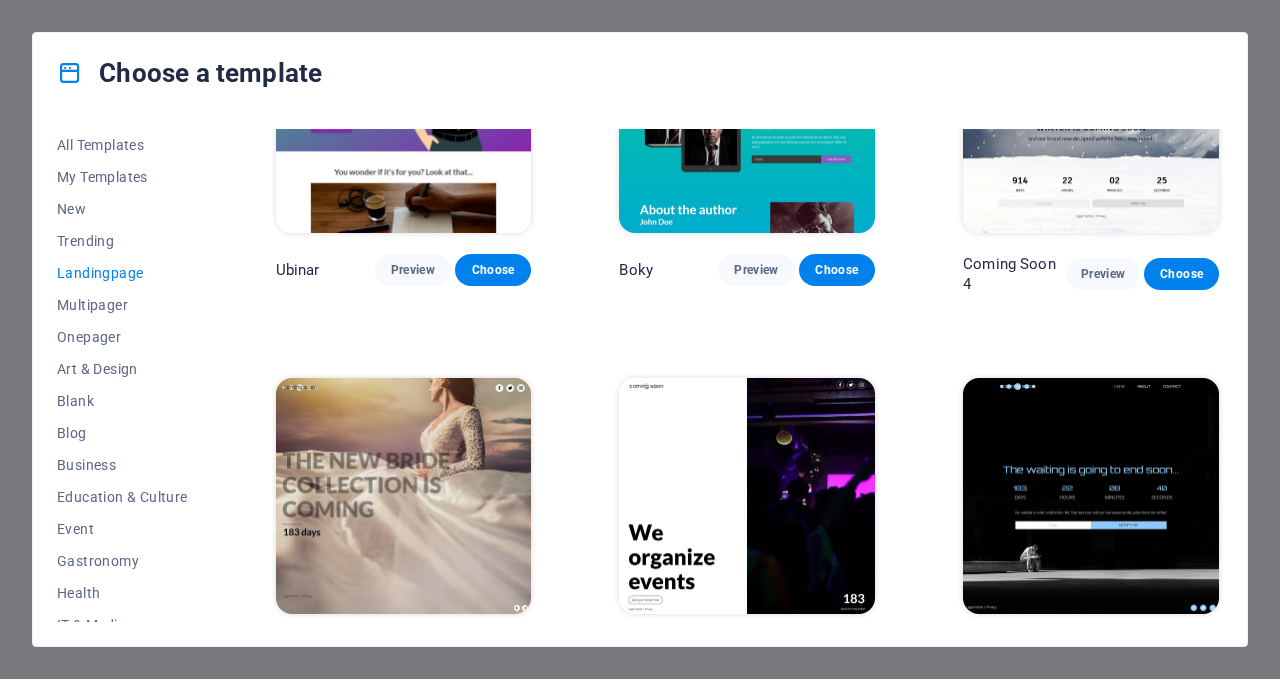 scroll, scrollTop: 0, scrollLeft: 0, axis: both 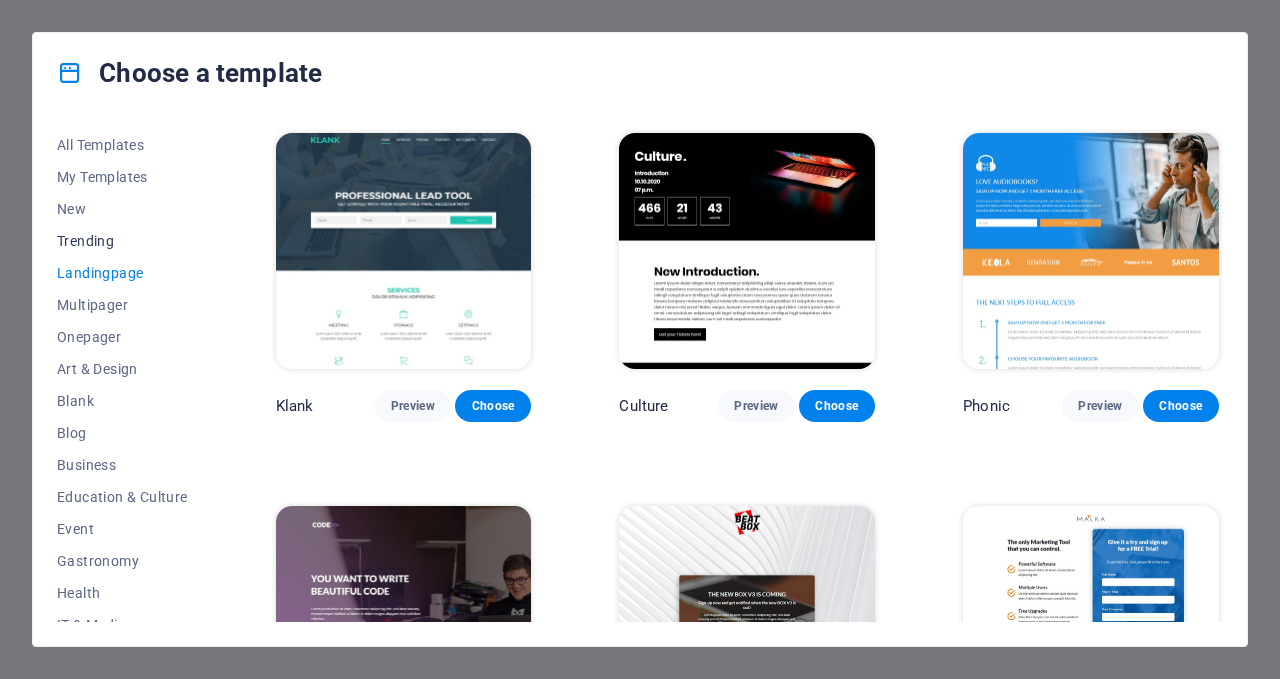 click on "Trending" at bounding box center (122, 241) 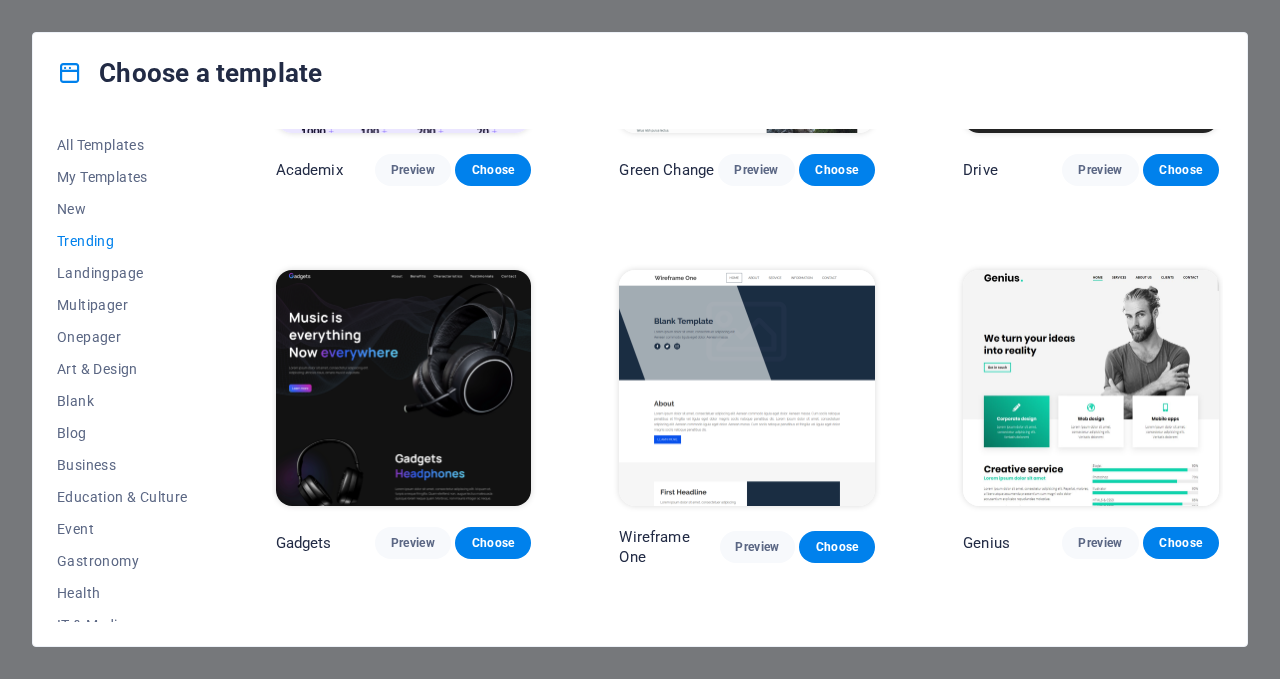 scroll, scrollTop: 975, scrollLeft: 0, axis: vertical 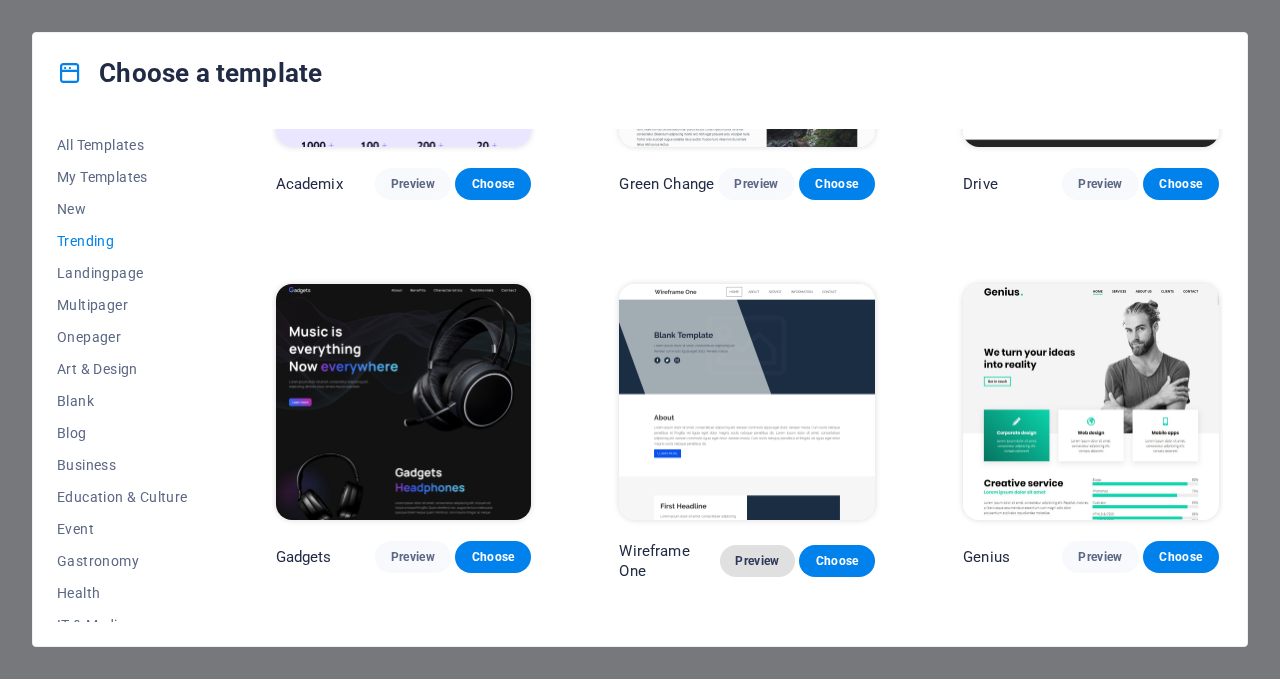 click on "Preview" at bounding box center (758, 561) 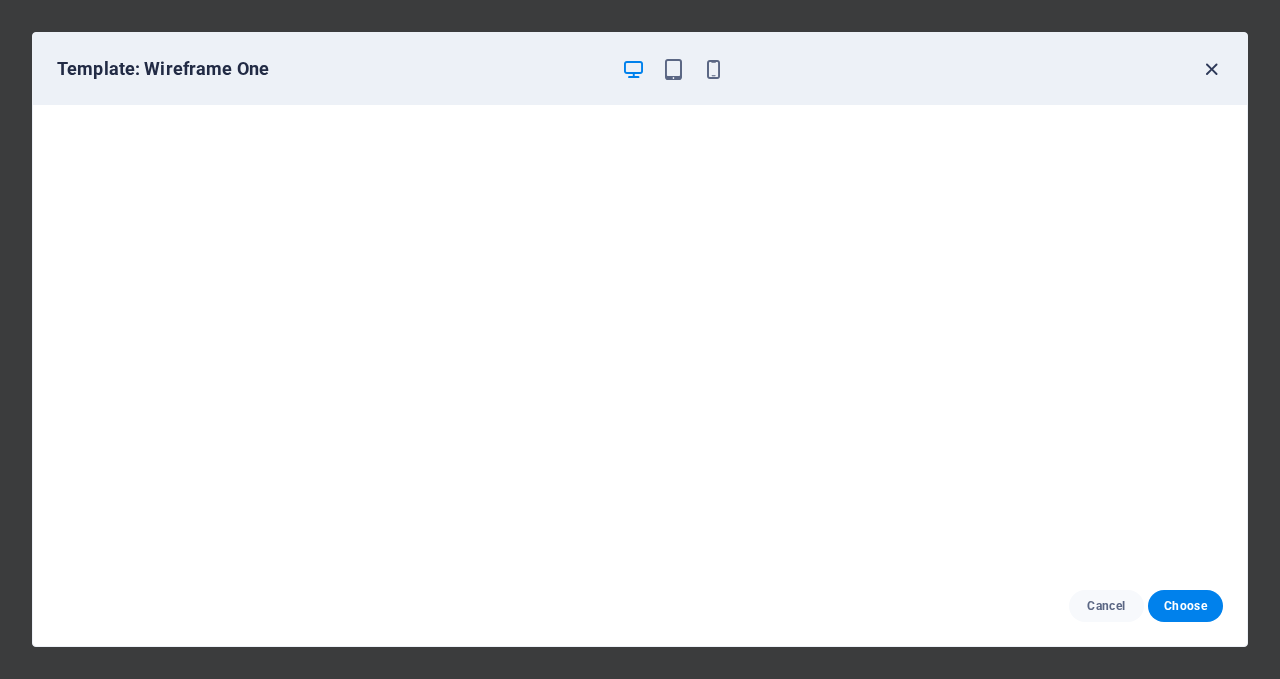 click at bounding box center [1211, 69] 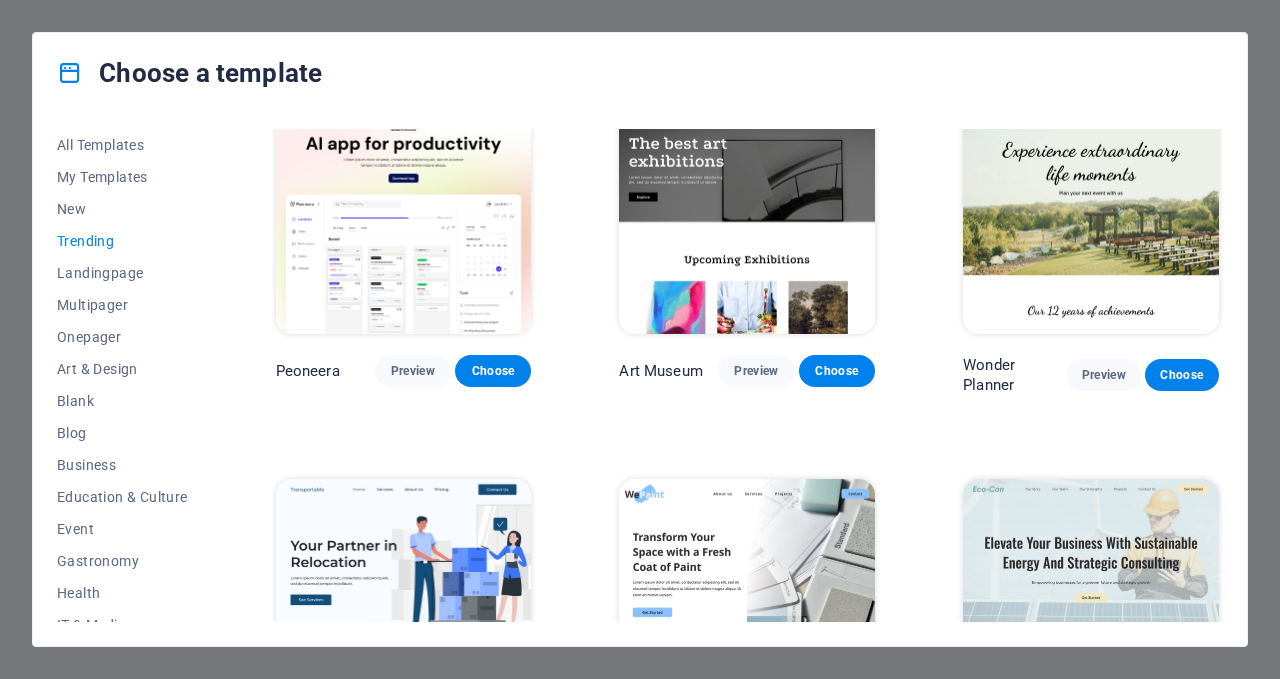 scroll, scrollTop: 0, scrollLeft: 0, axis: both 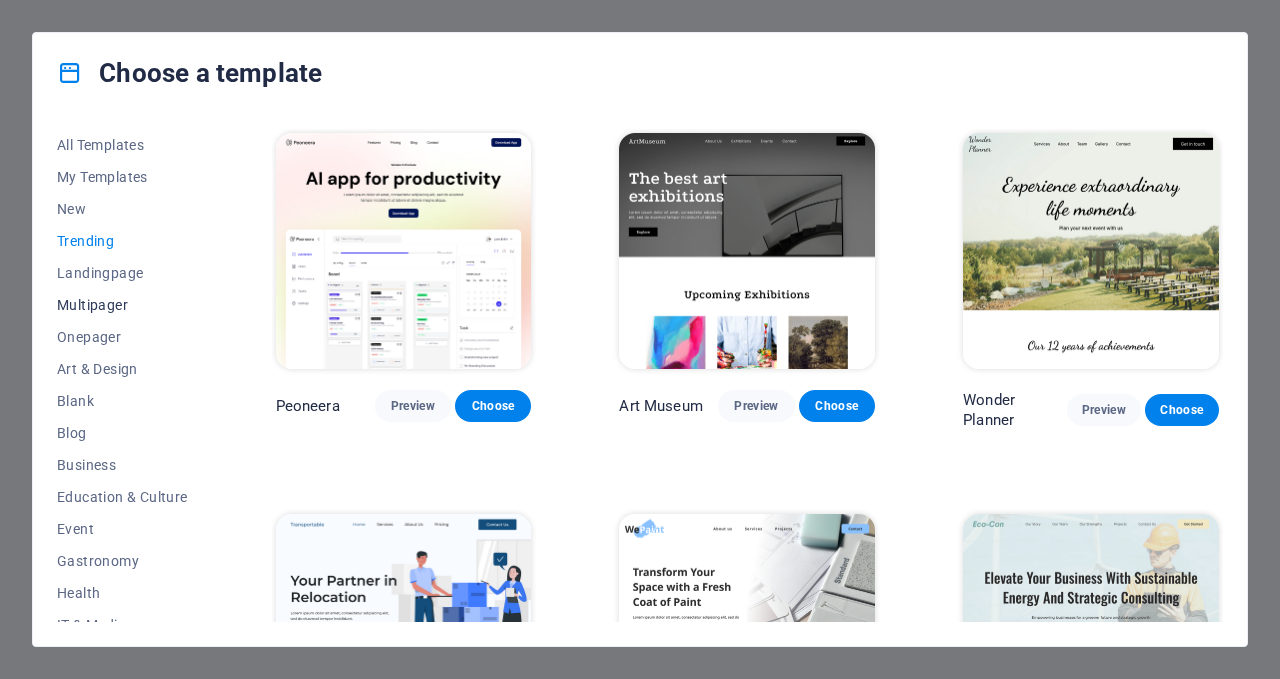click on "Multipager" at bounding box center [122, 305] 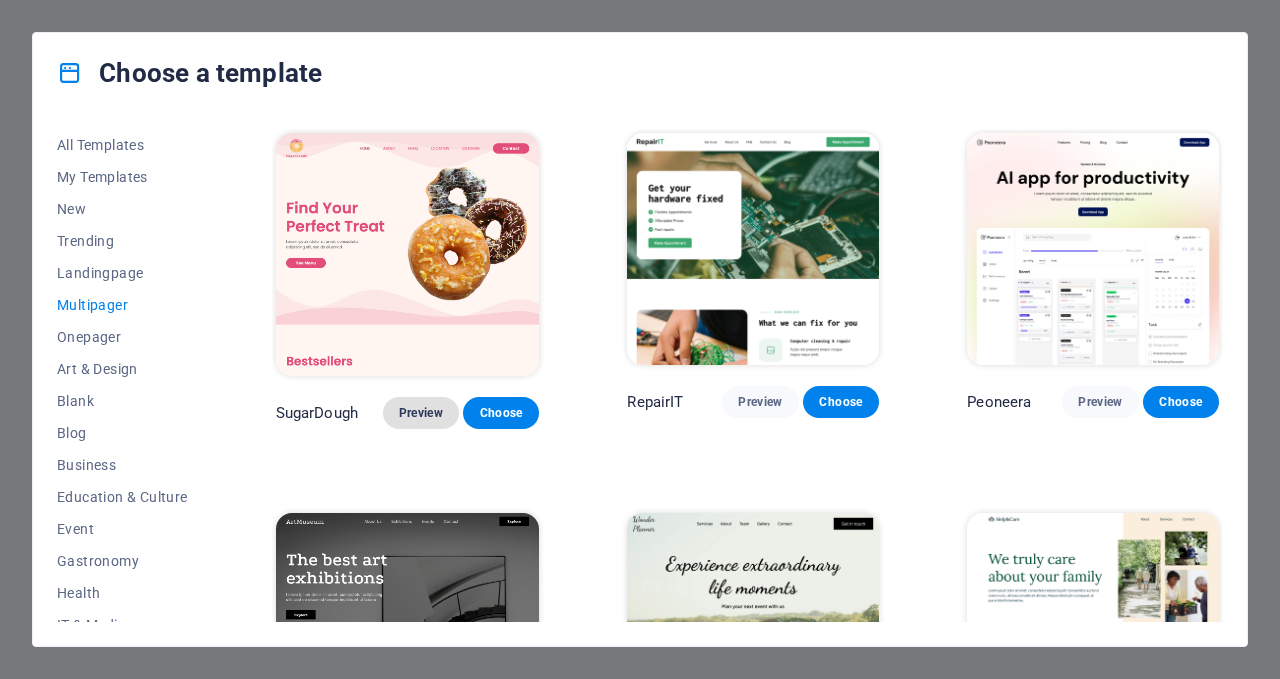click on "Preview" at bounding box center [421, 413] 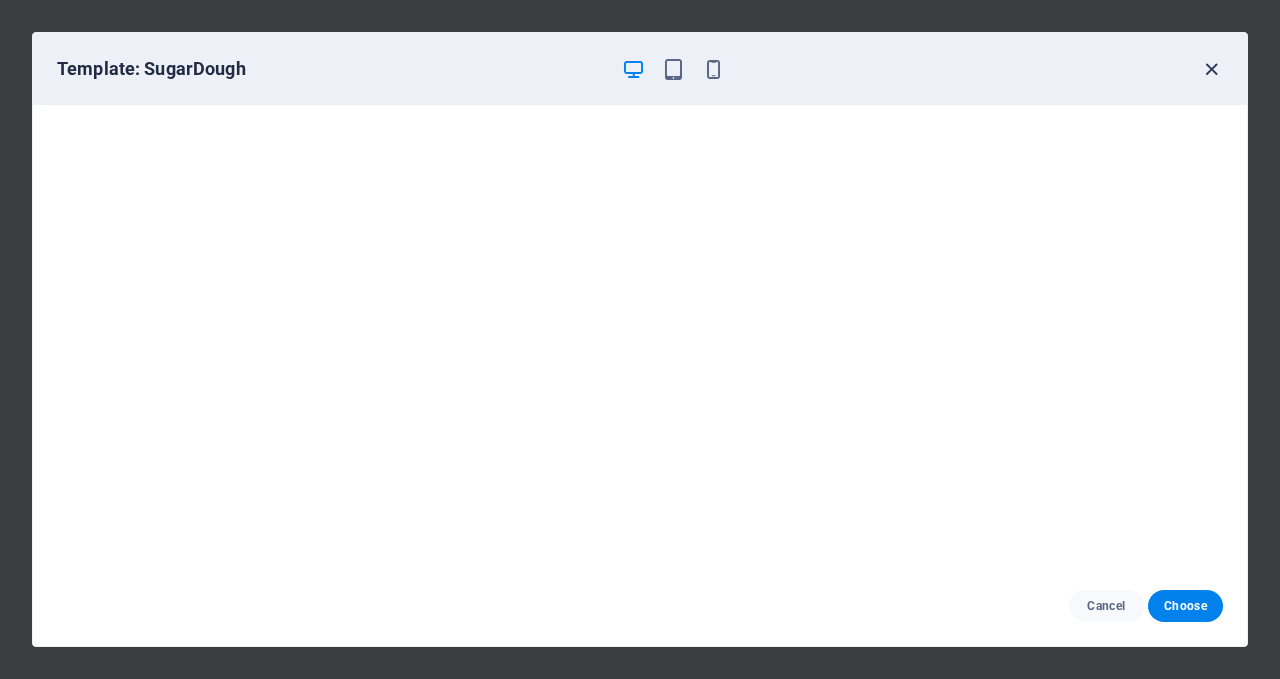 click at bounding box center (1211, 69) 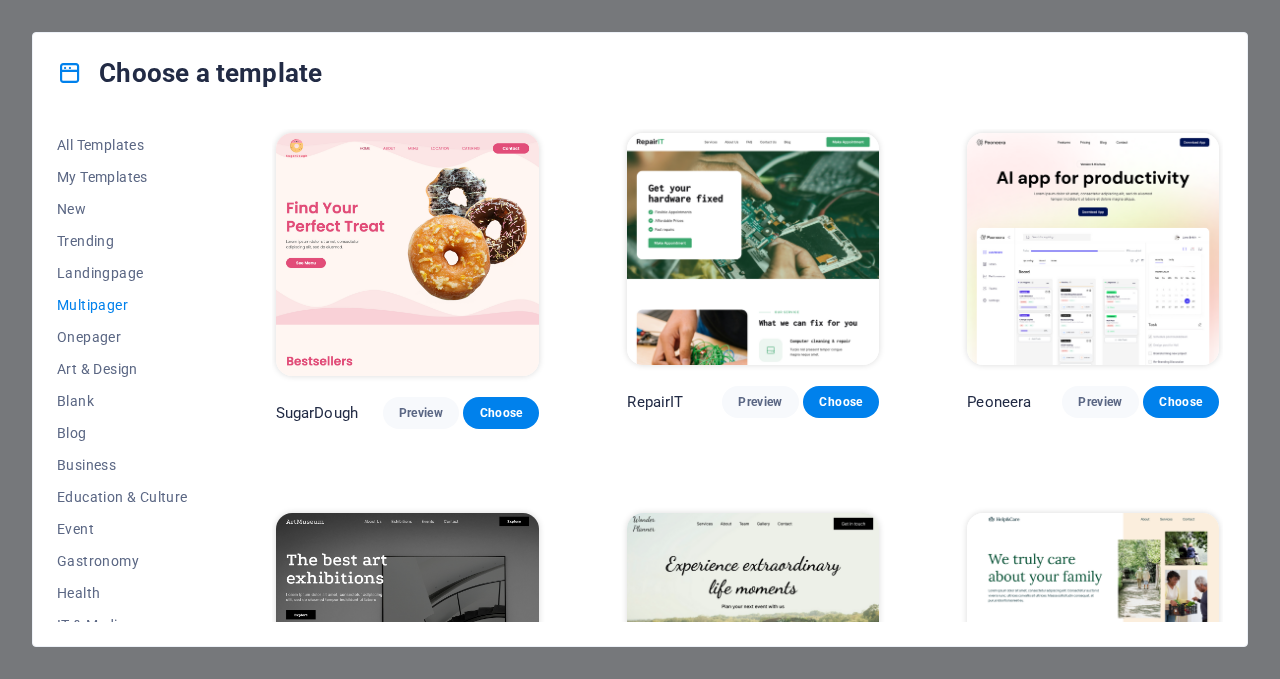 drag, startPoint x: 1225, startPoint y: 149, endPoint x: 1225, endPoint y: 174, distance: 25 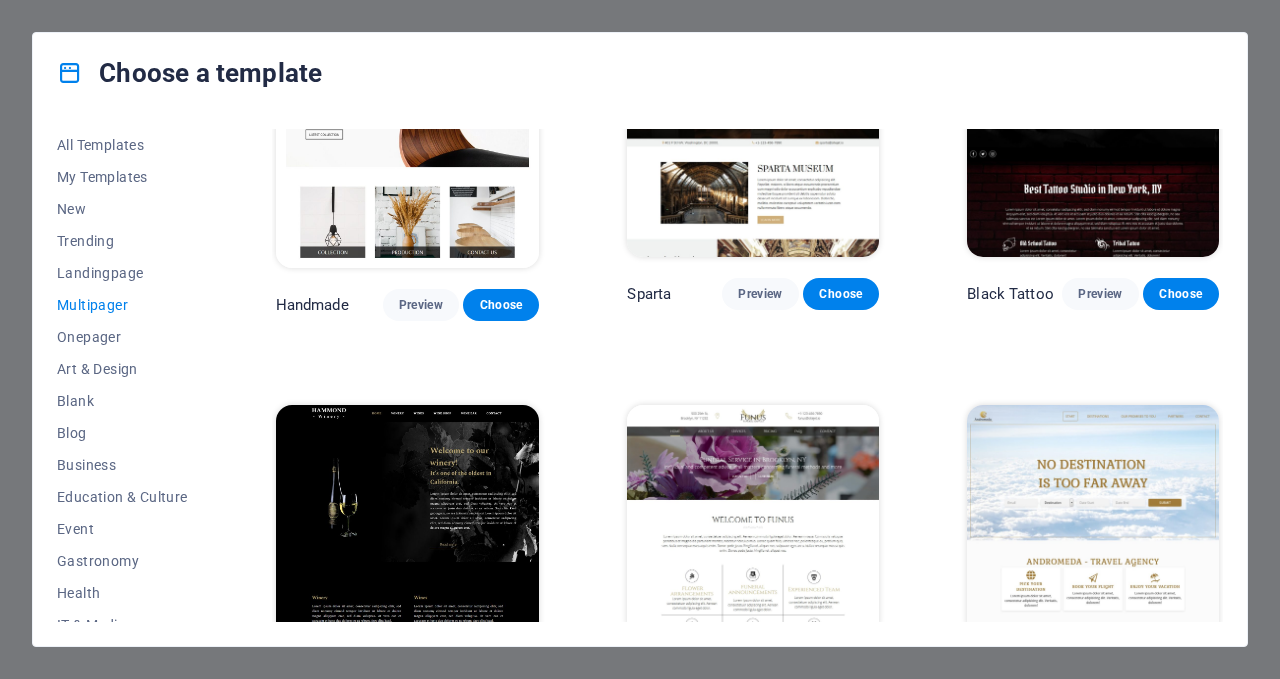 scroll, scrollTop: 6348, scrollLeft: 0, axis: vertical 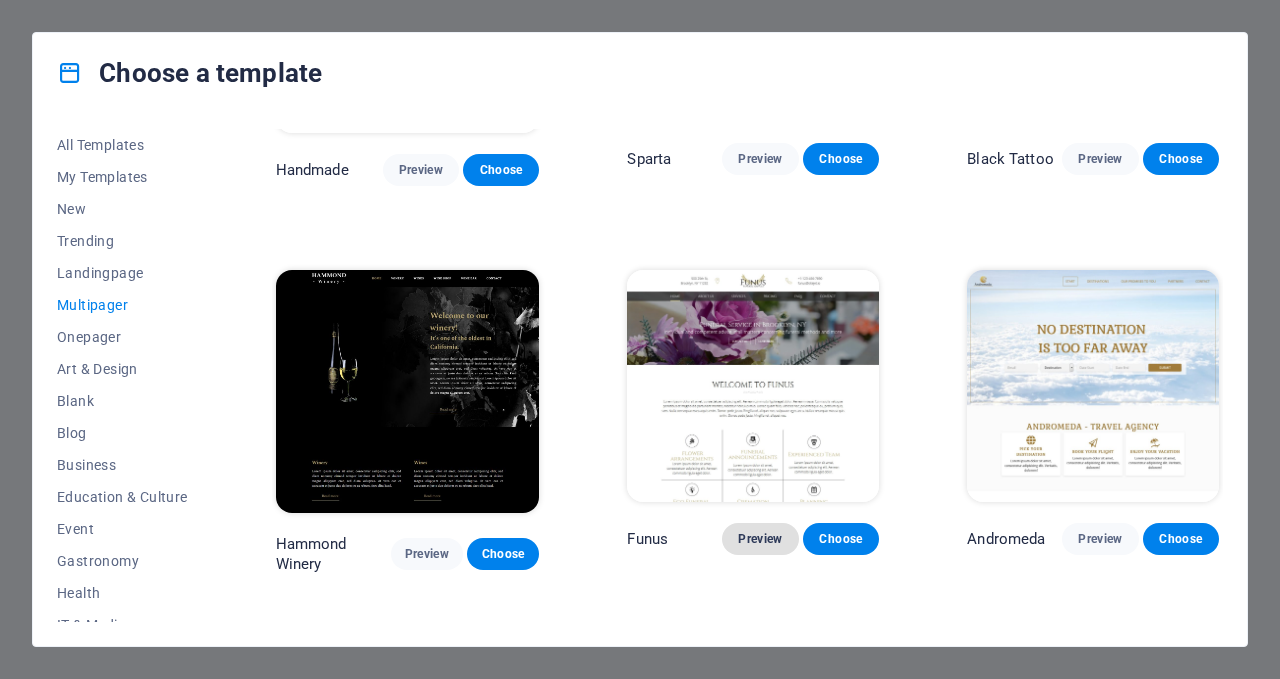 click on "Preview" at bounding box center [760, 539] 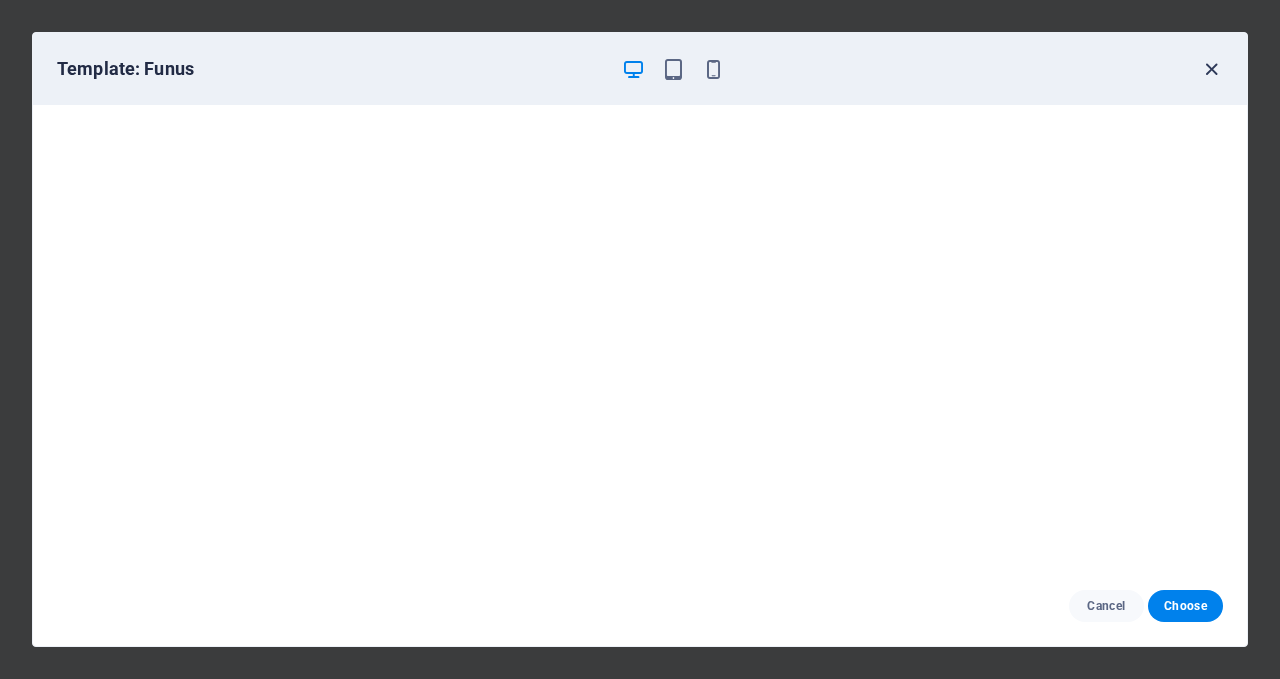 click at bounding box center (1211, 69) 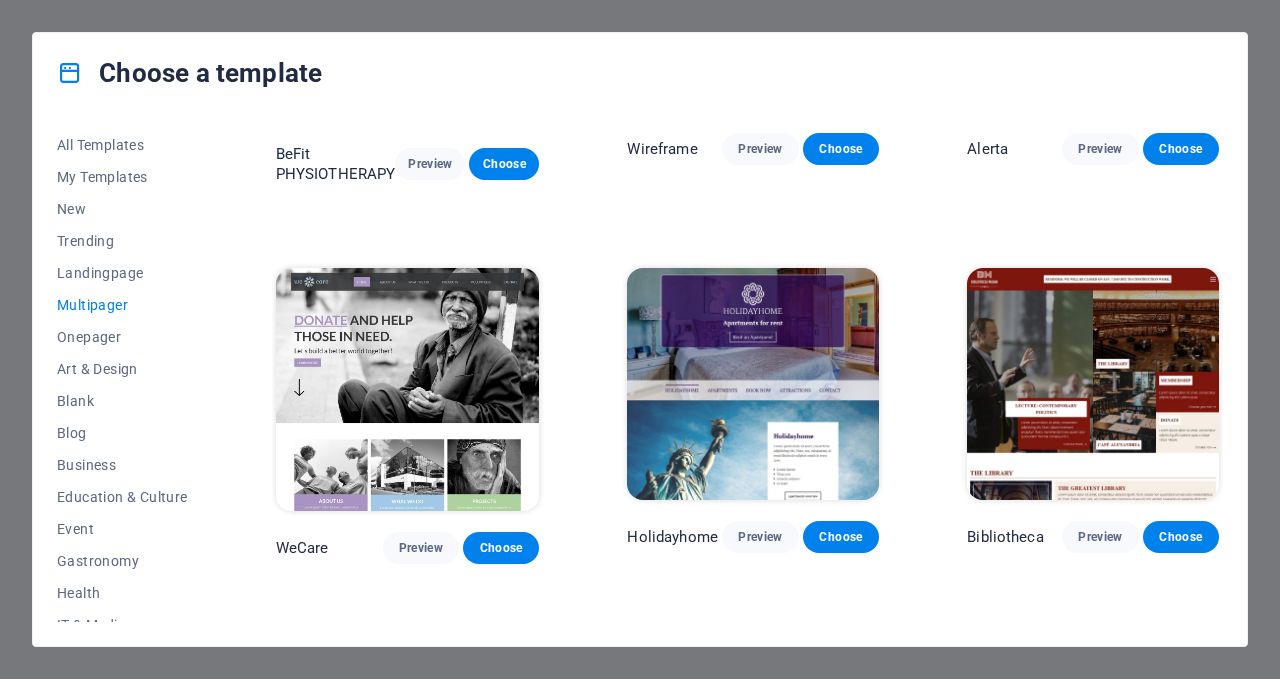 scroll, scrollTop: 5557, scrollLeft: 0, axis: vertical 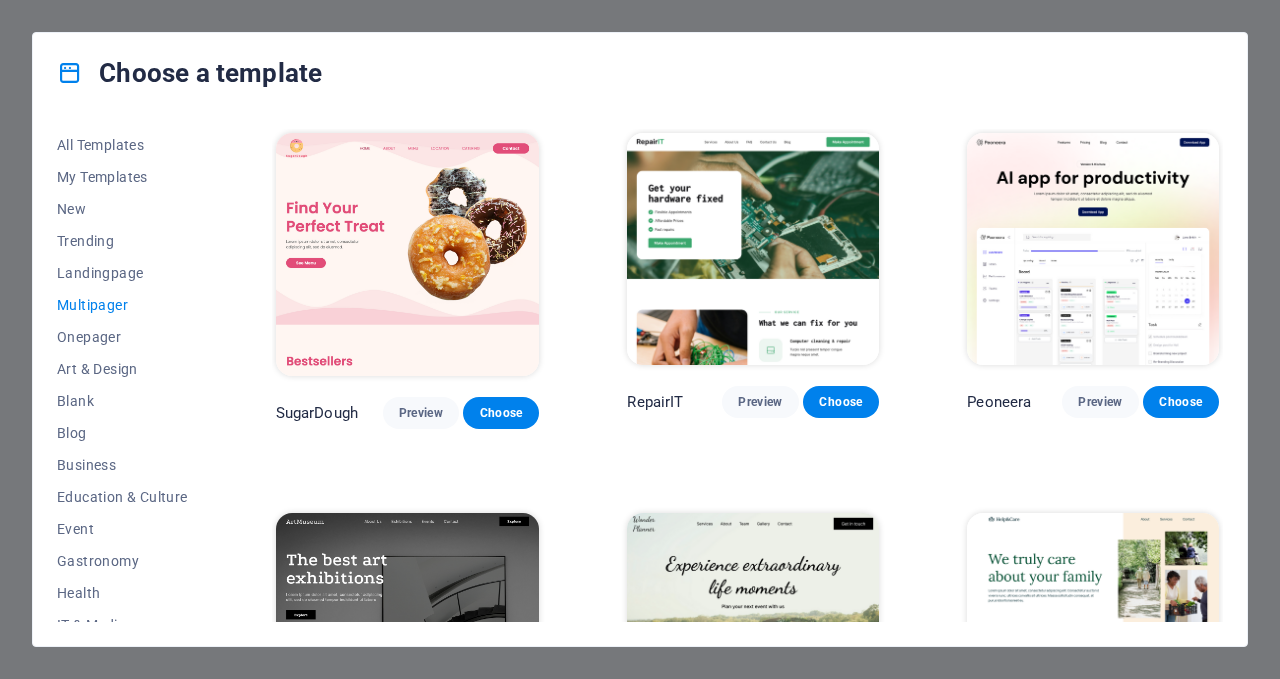 click on "Choose a template All Templates My Templates New Trending Landingpage Multipager Onepager Art & Design Blank Blog Business Education & Culture Event Gastronomy Health IT & Media Legal & Finance Non-Profit Performance Portfolio Services Sports & Beauty Trades Travel Wireframe SugarDough Preview Choose RepairIT Preview Choose Peoneera Preview Choose Art Museum Preview Choose Wonder Planner Preview Choose Help & Care Preview Choose Academix Preview Choose BIG Barber Shop Preview Choose Health & Food Preview Choose The Beauty Temple Preview Choose WeTrain Preview Choose Delicioso Preview Choose Dream Garden Preview Choose LumeDeAqua Preview Choose Pets Care Preview Choose SafeSpace Preview Choose Midnight Rain Bar Preview Choose Estator Preview Choose Health Group Preview Choose MakeIt Agency Preview Choose WeSpa Preview Choose CoffeeScience Preview Choose CoachLife Preview Choose Cafe de Oceana Preview Choose Denteeth Preview Choose Le Hair Preview Choose TechUp Preview Choose Nolan-Bahler Preview Choose Fashion" at bounding box center [640, 339] 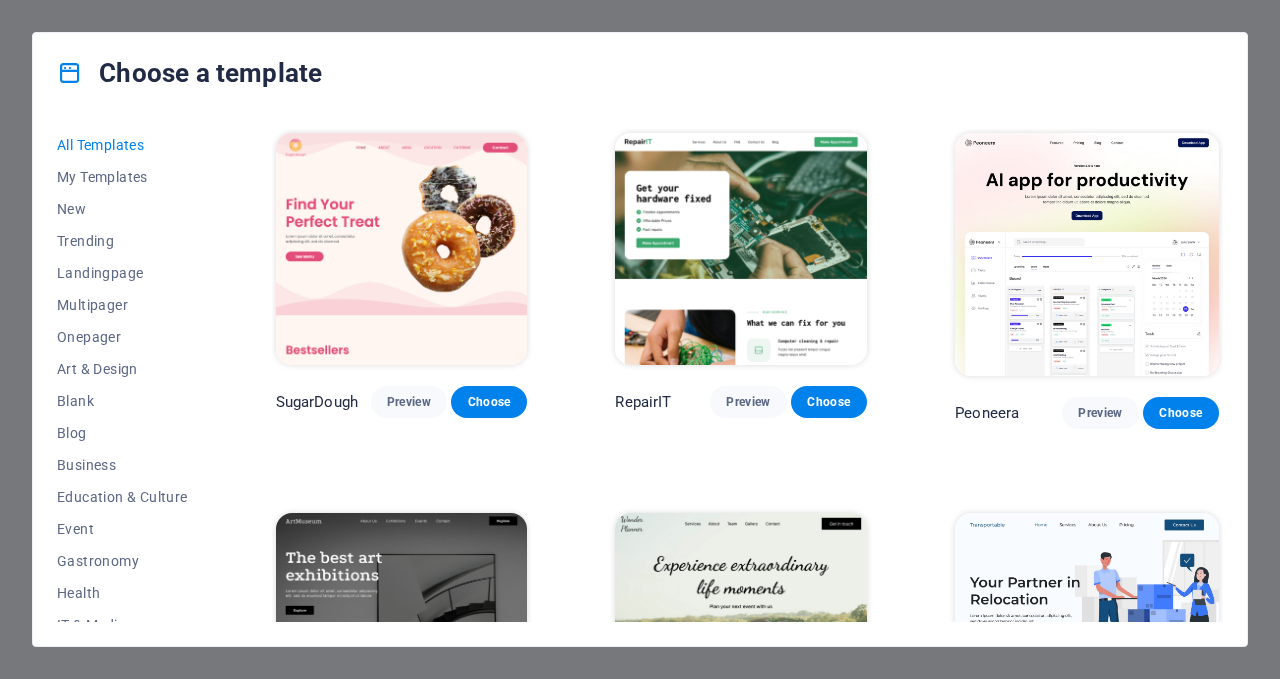 scroll, scrollTop: 0, scrollLeft: 0, axis: both 